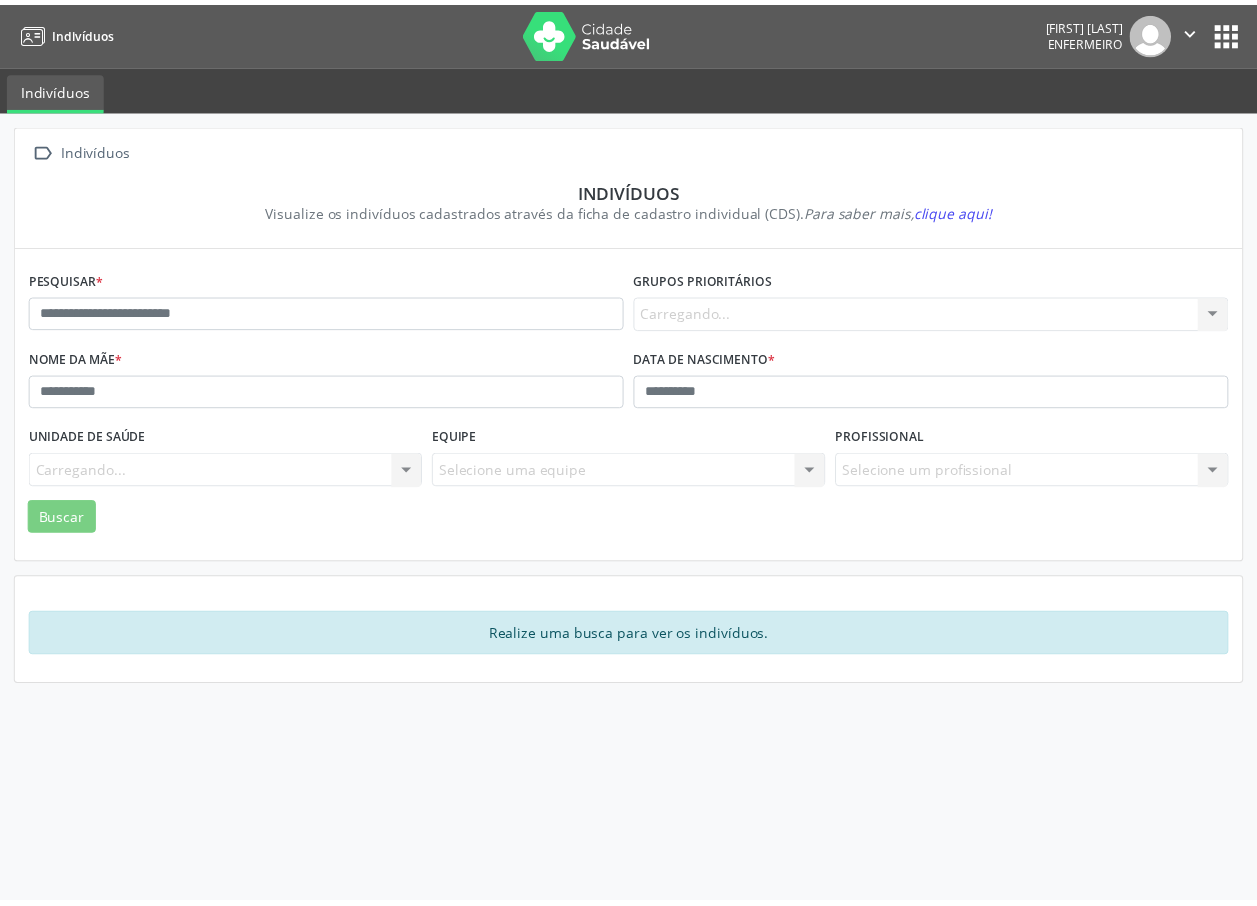 scroll, scrollTop: 0, scrollLeft: 0, axis: both 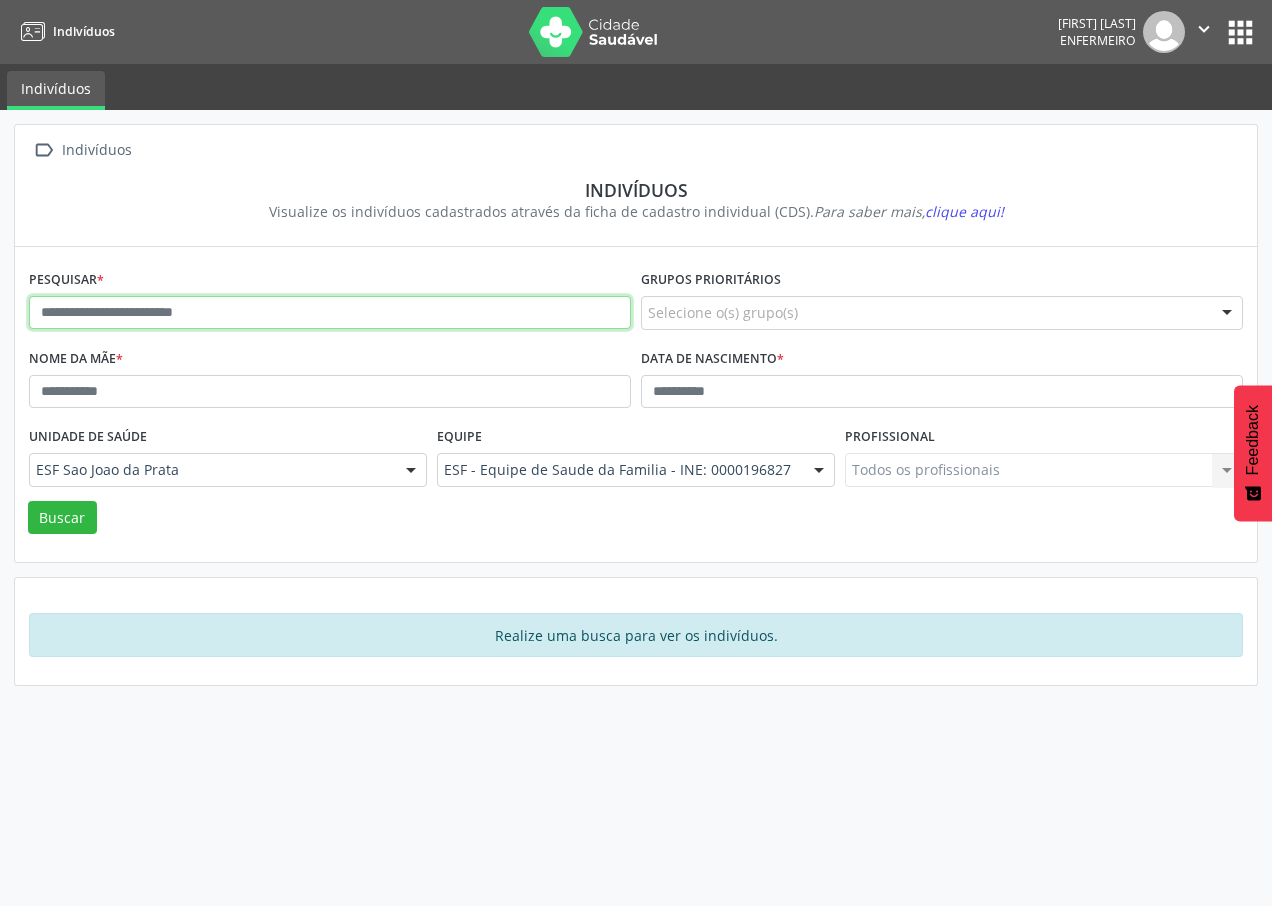 click at bounding box center [330, 313] 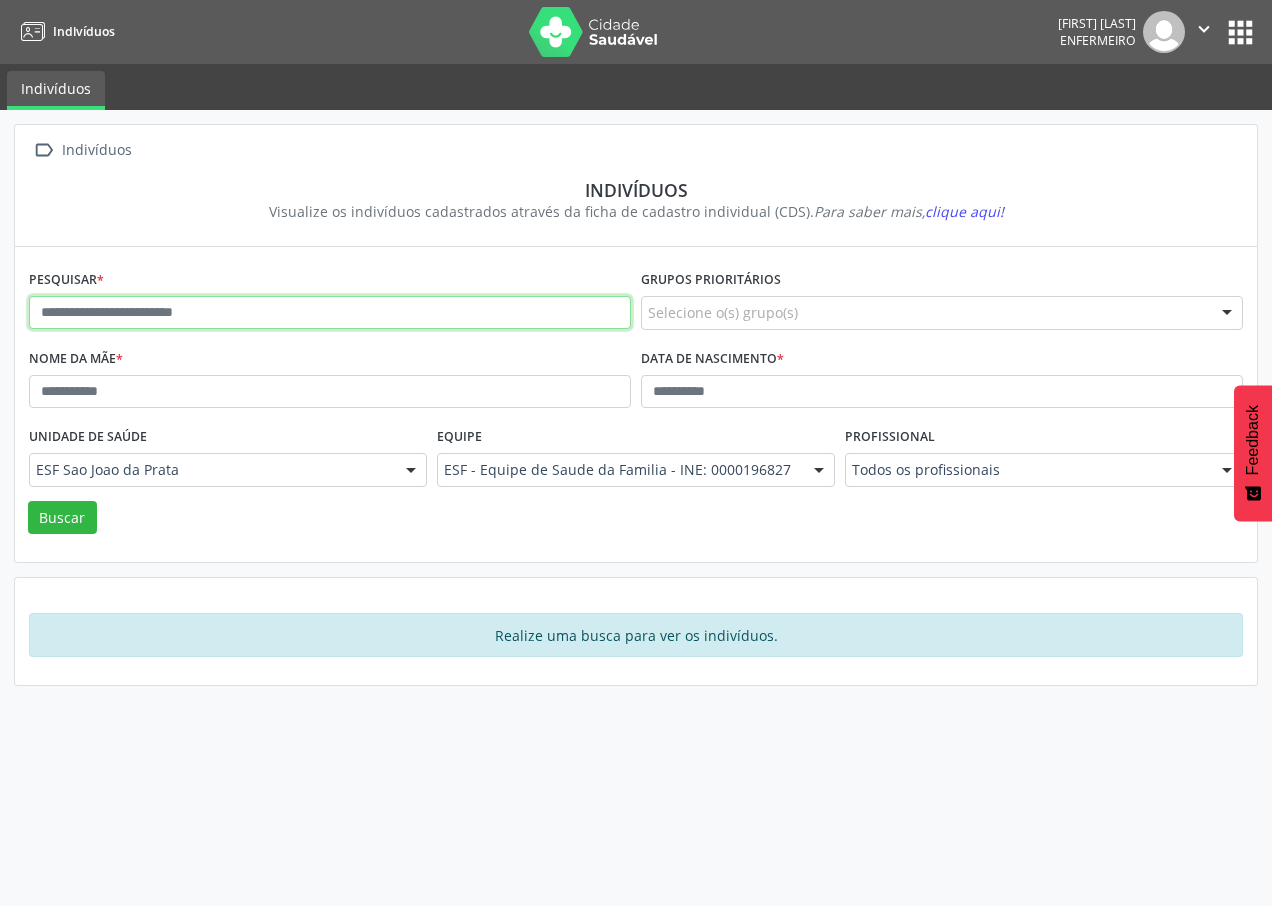 paste on "**********" 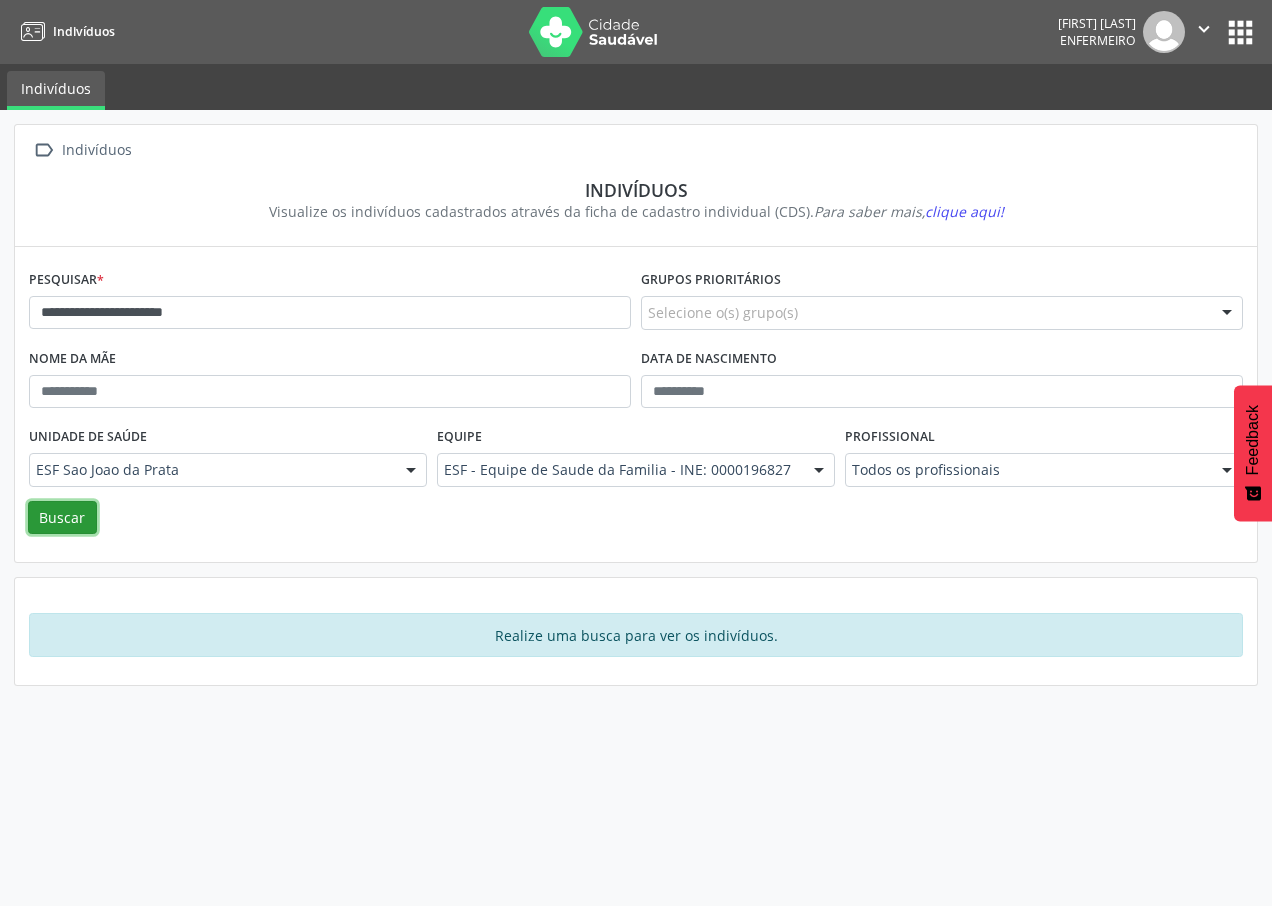 click on "Buscar" at bounding box center (62, 518) 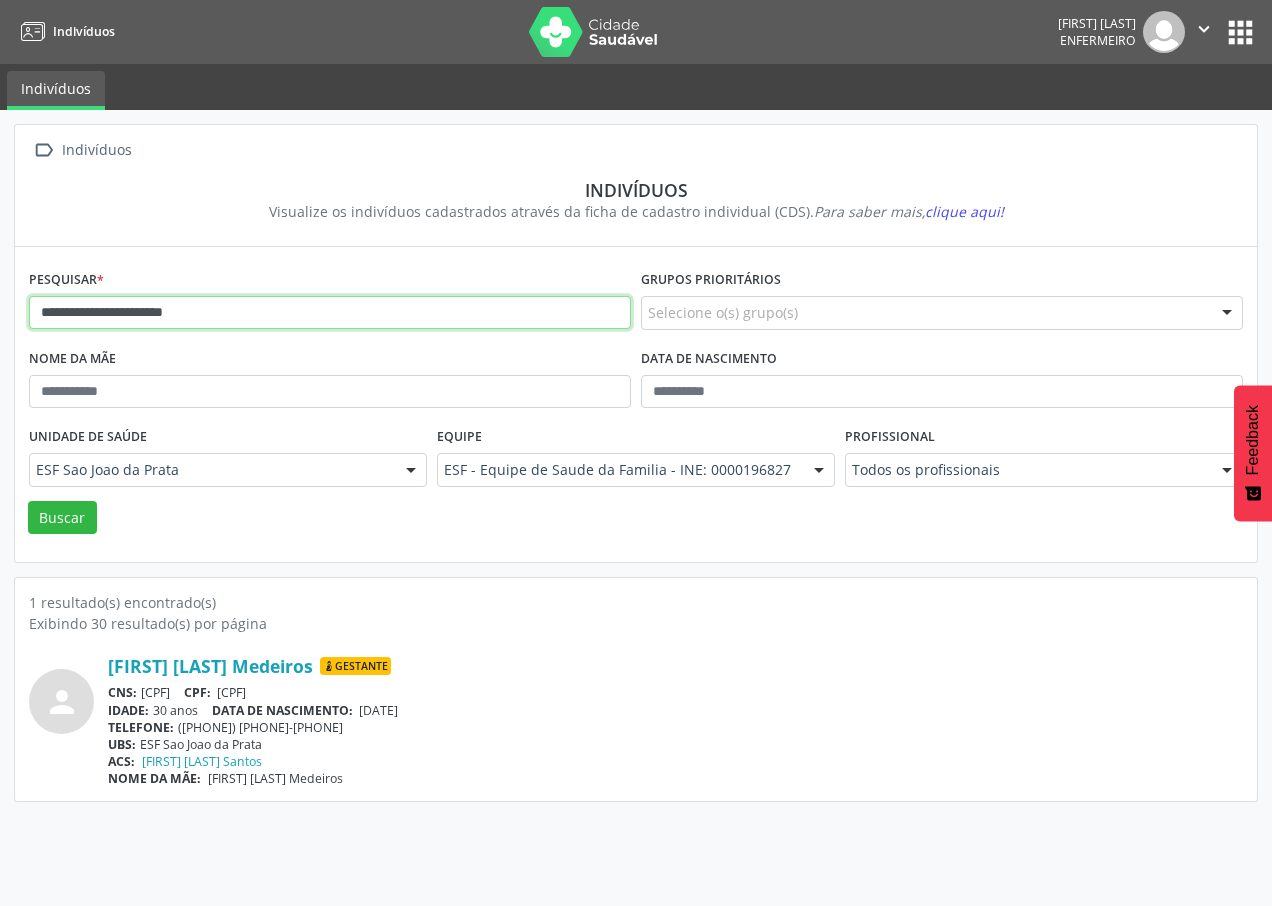 click on "**********" at bounding box center (330, 313) 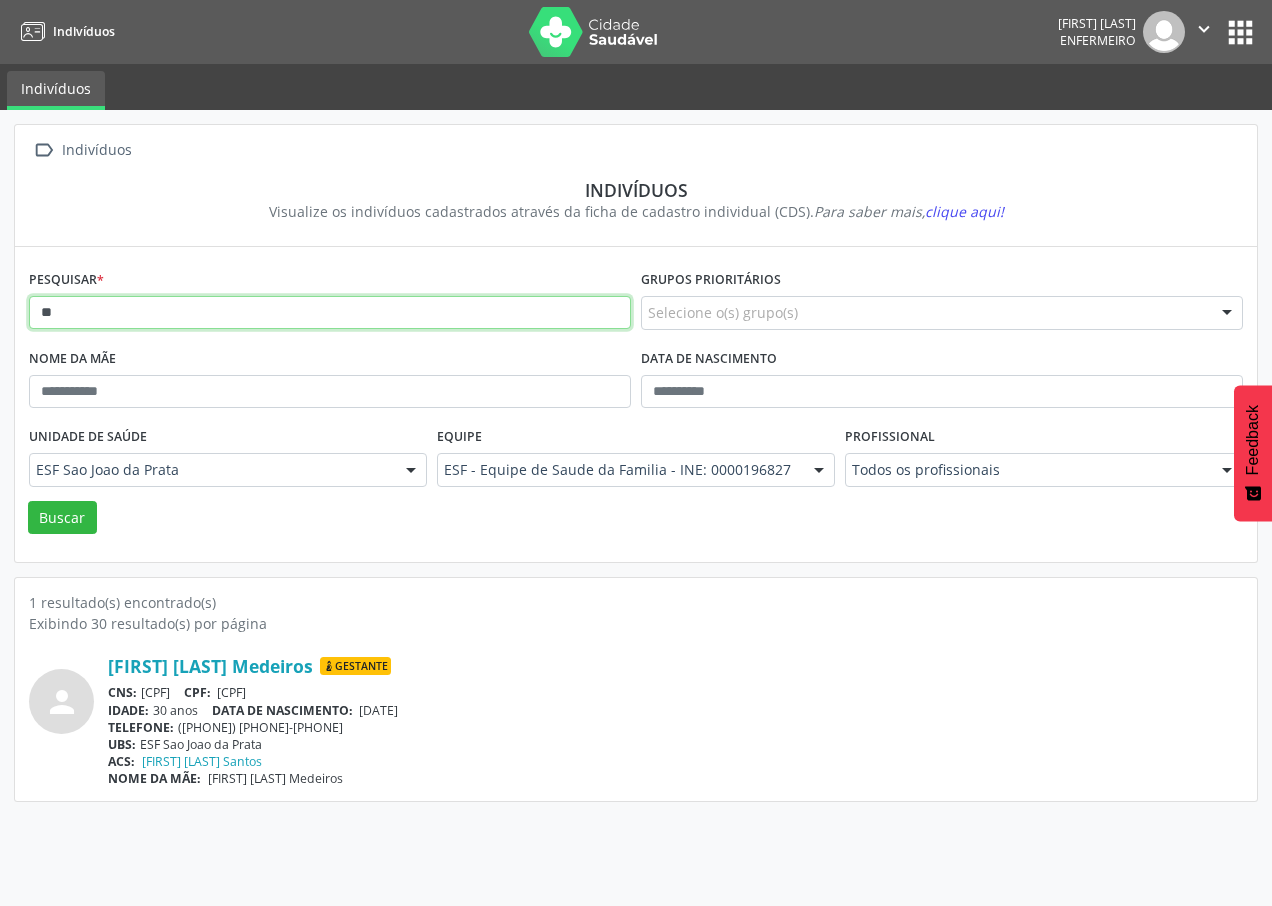 type on "*" 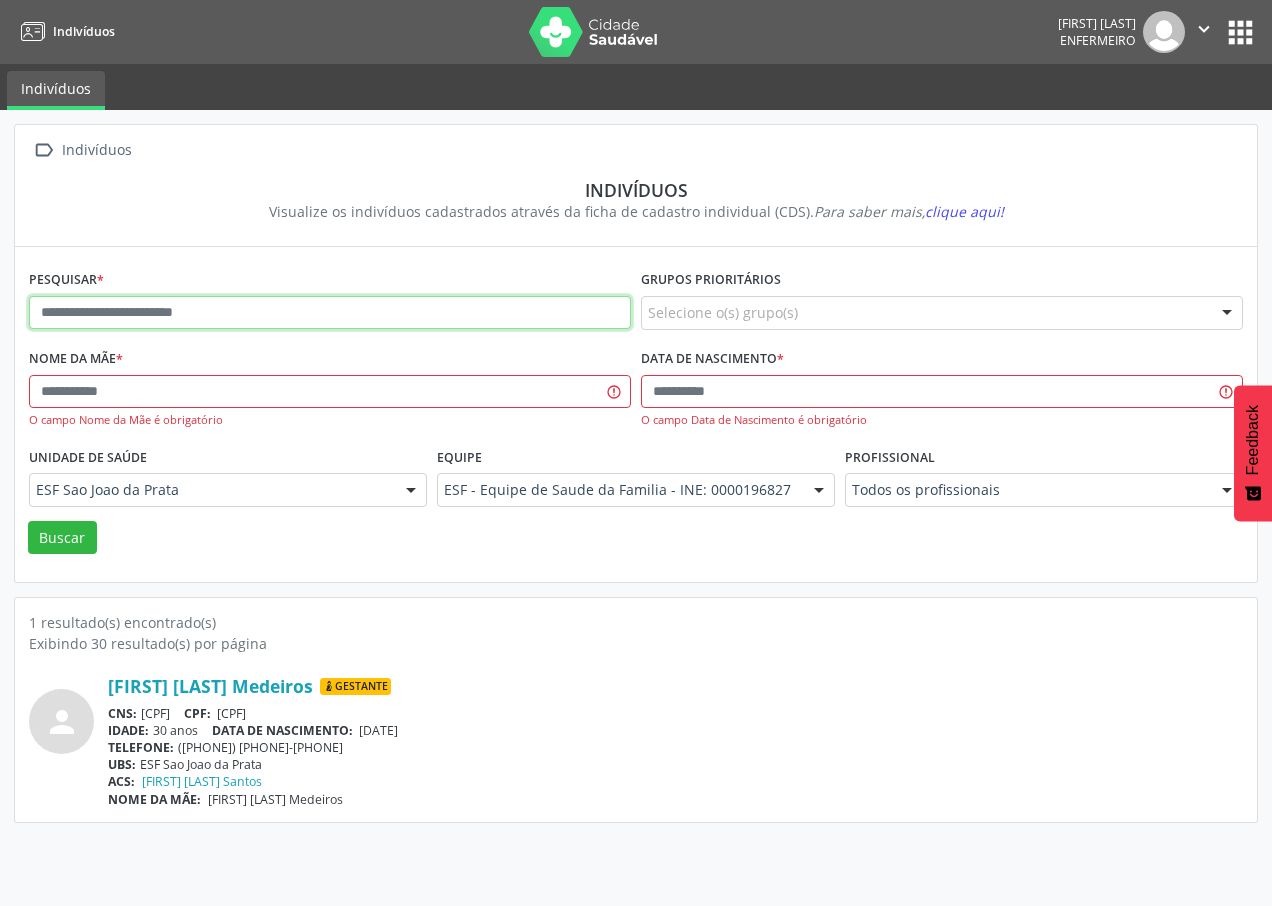 paste on "**********" 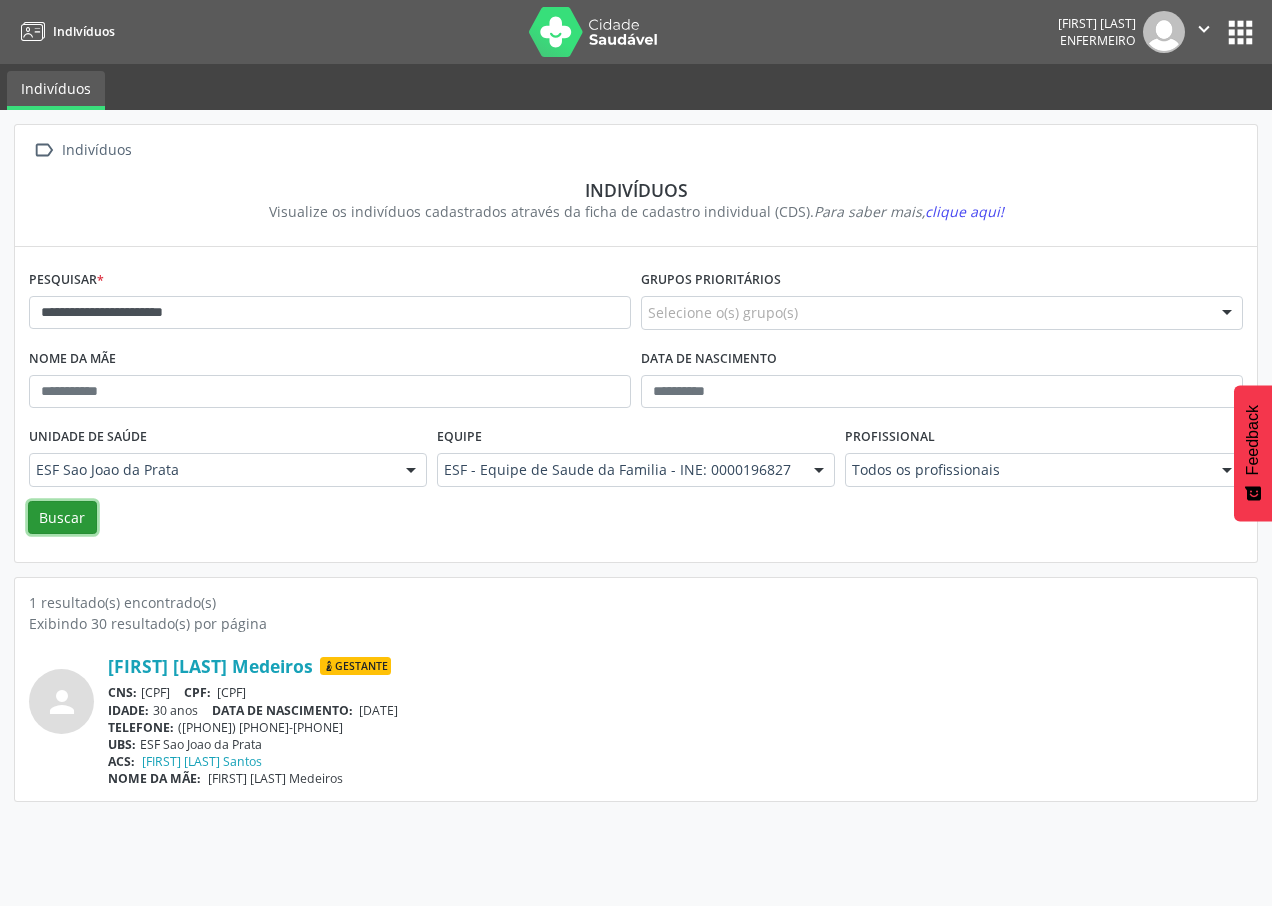 click on "Buscar" at bounding box center (62, 518) 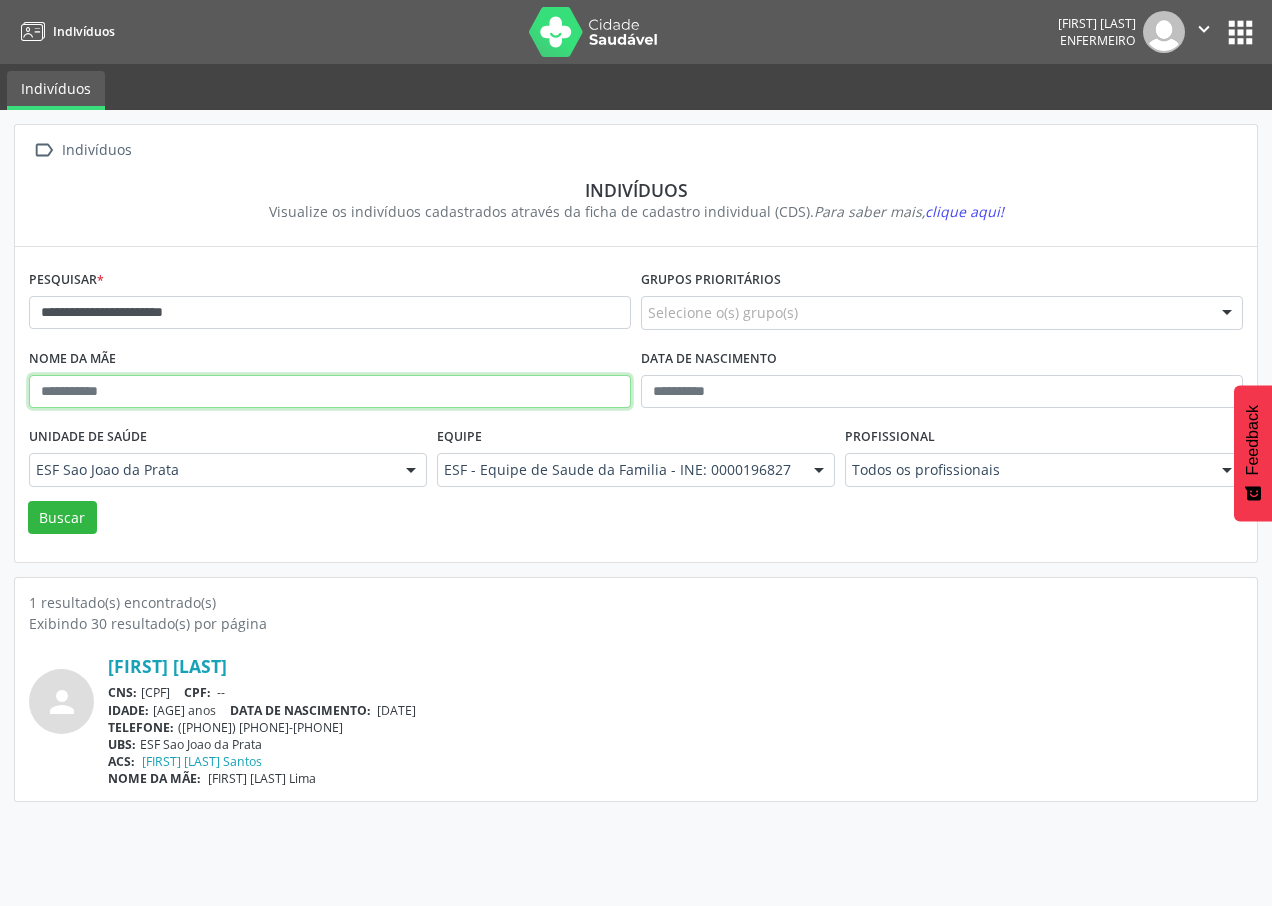 click at bounding box center [330, 392] 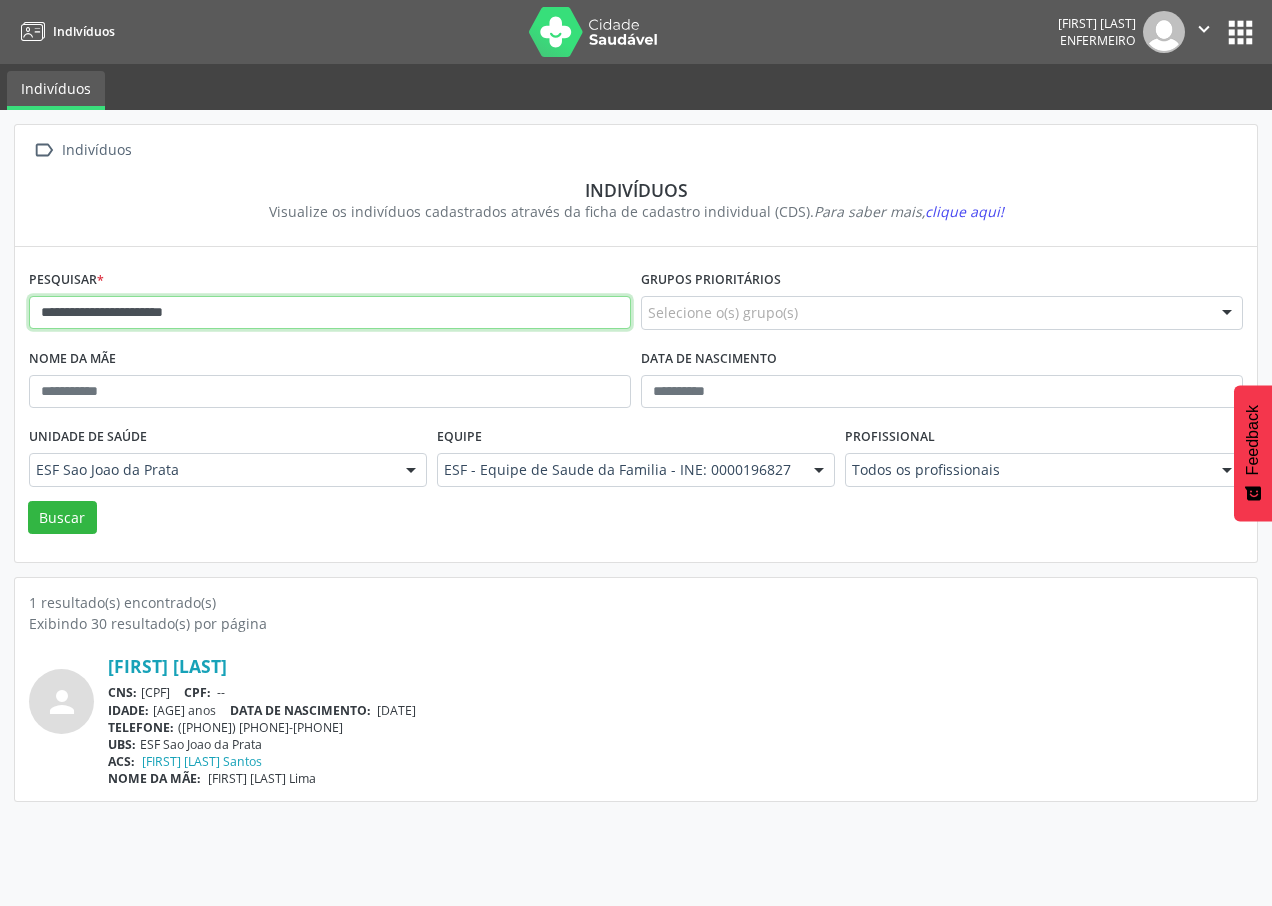 click on "**********" at bounding box center (330, 313) 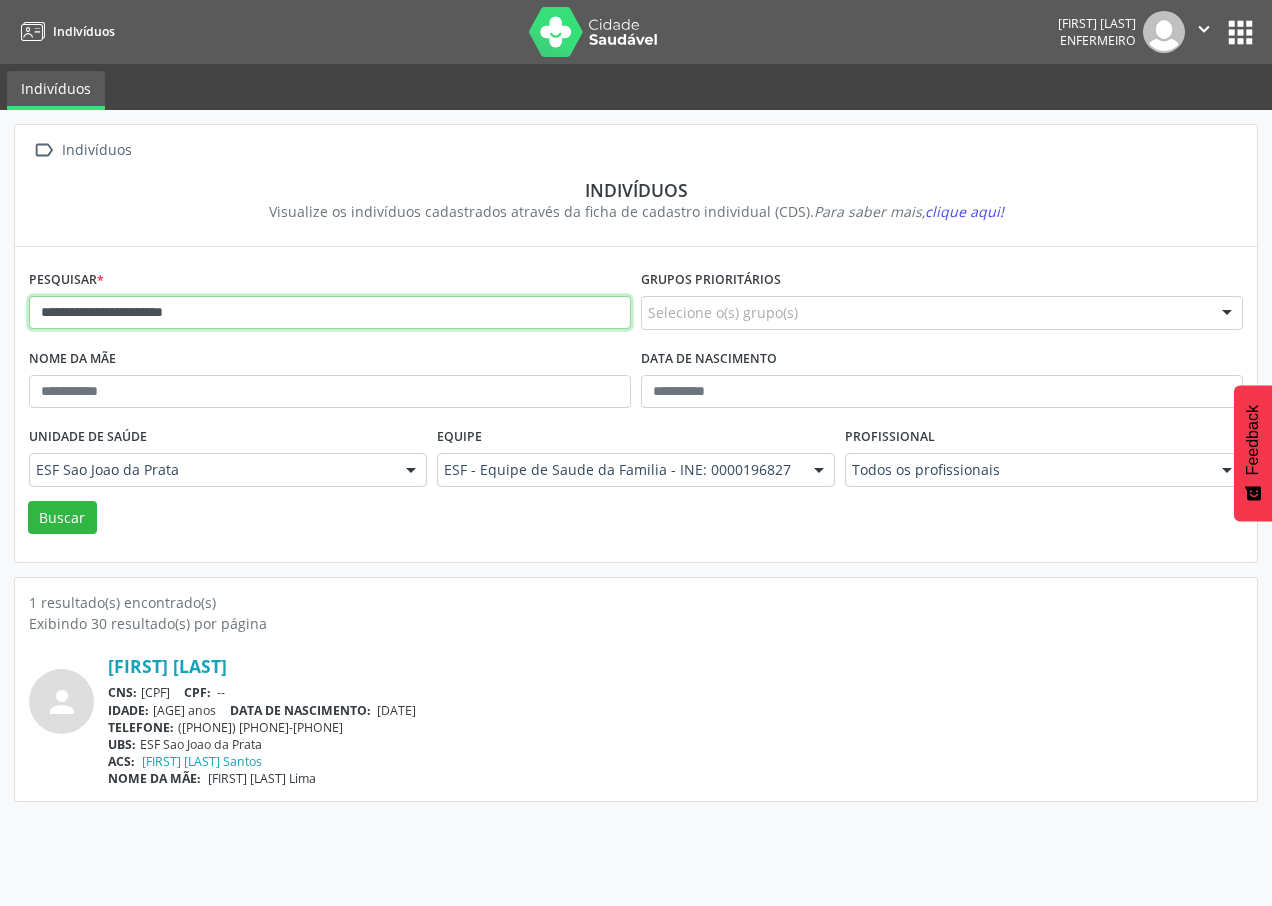 click on "Buscar" at bounding box center (62, 518) 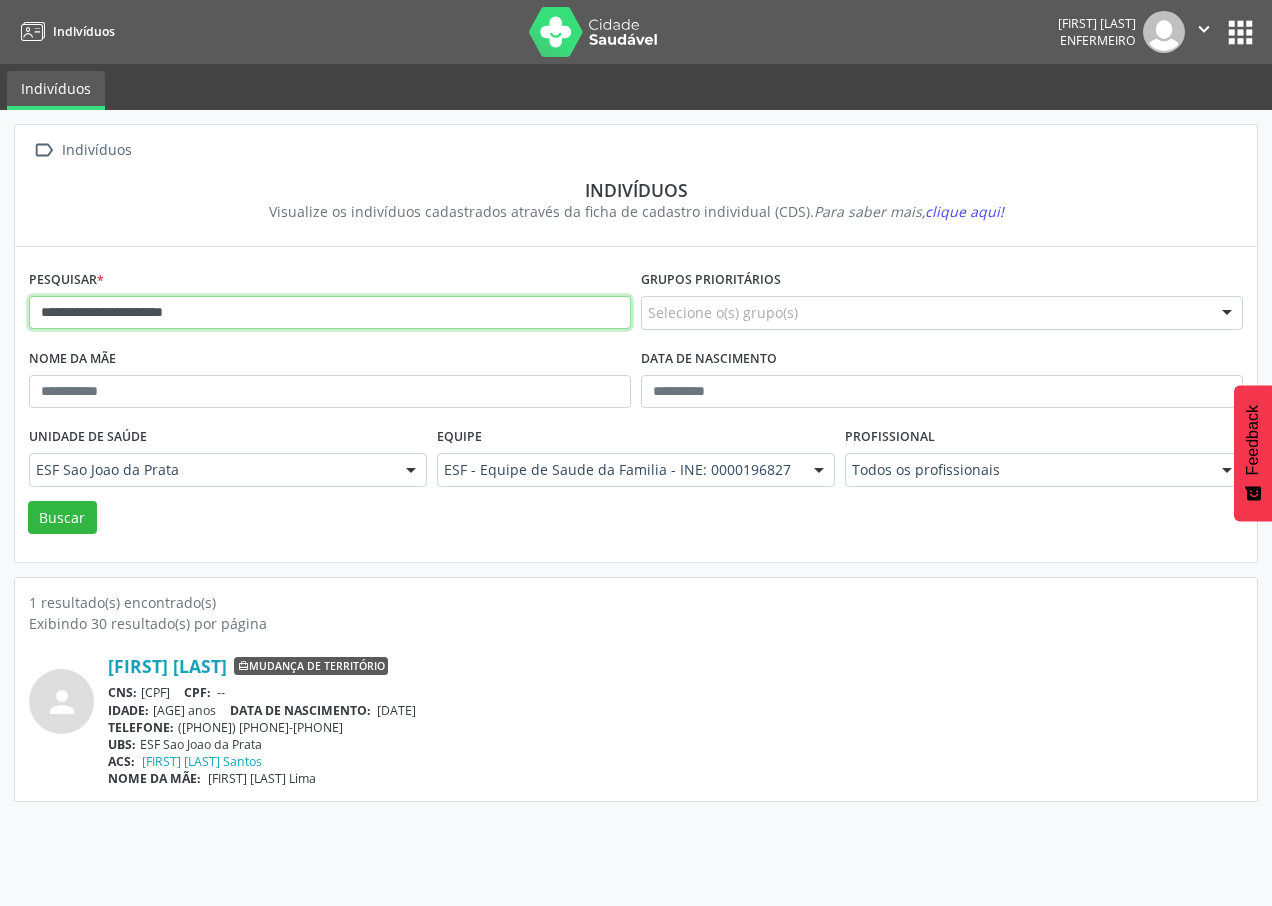 click on "**********" at bounding box center [330, 313] 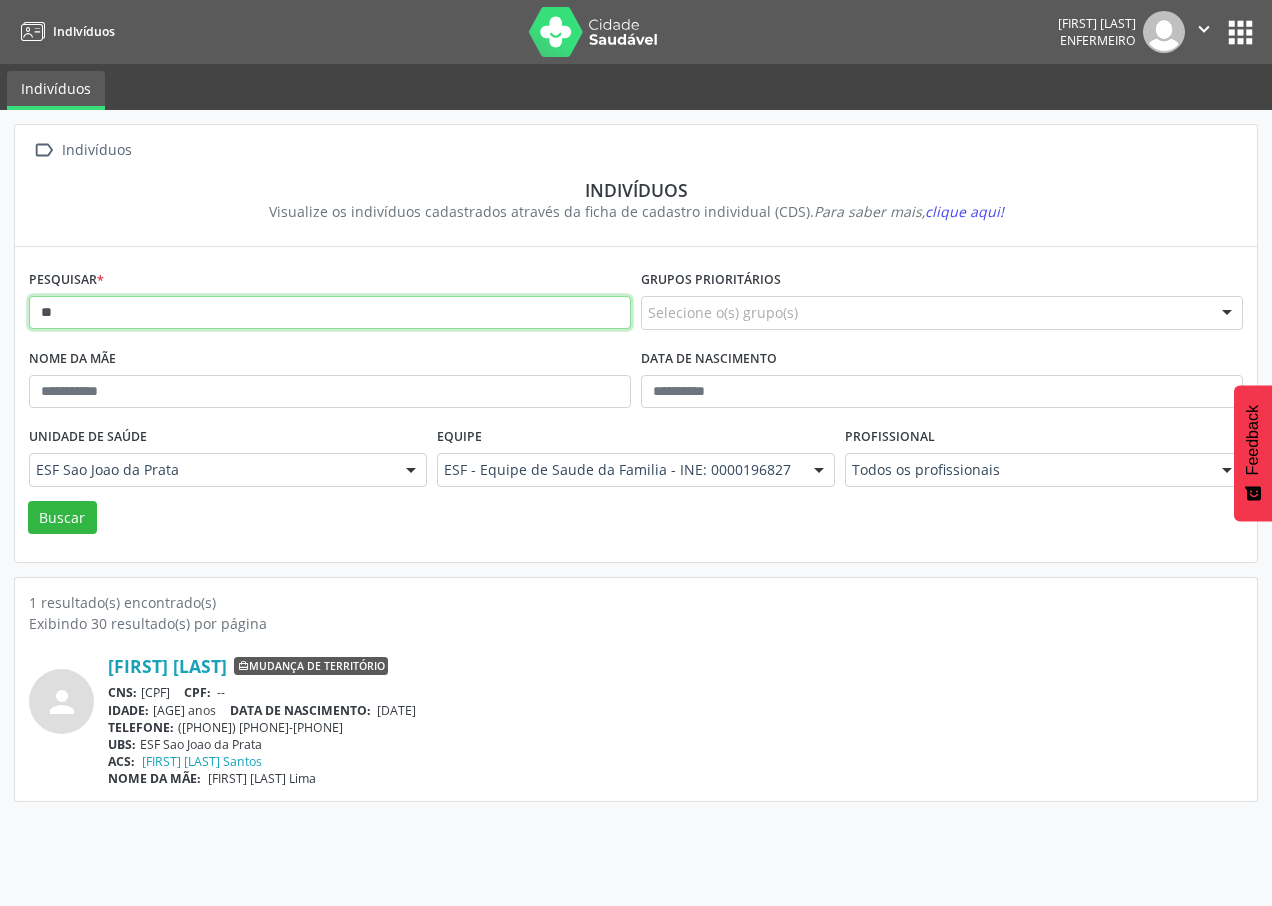 type on "*" 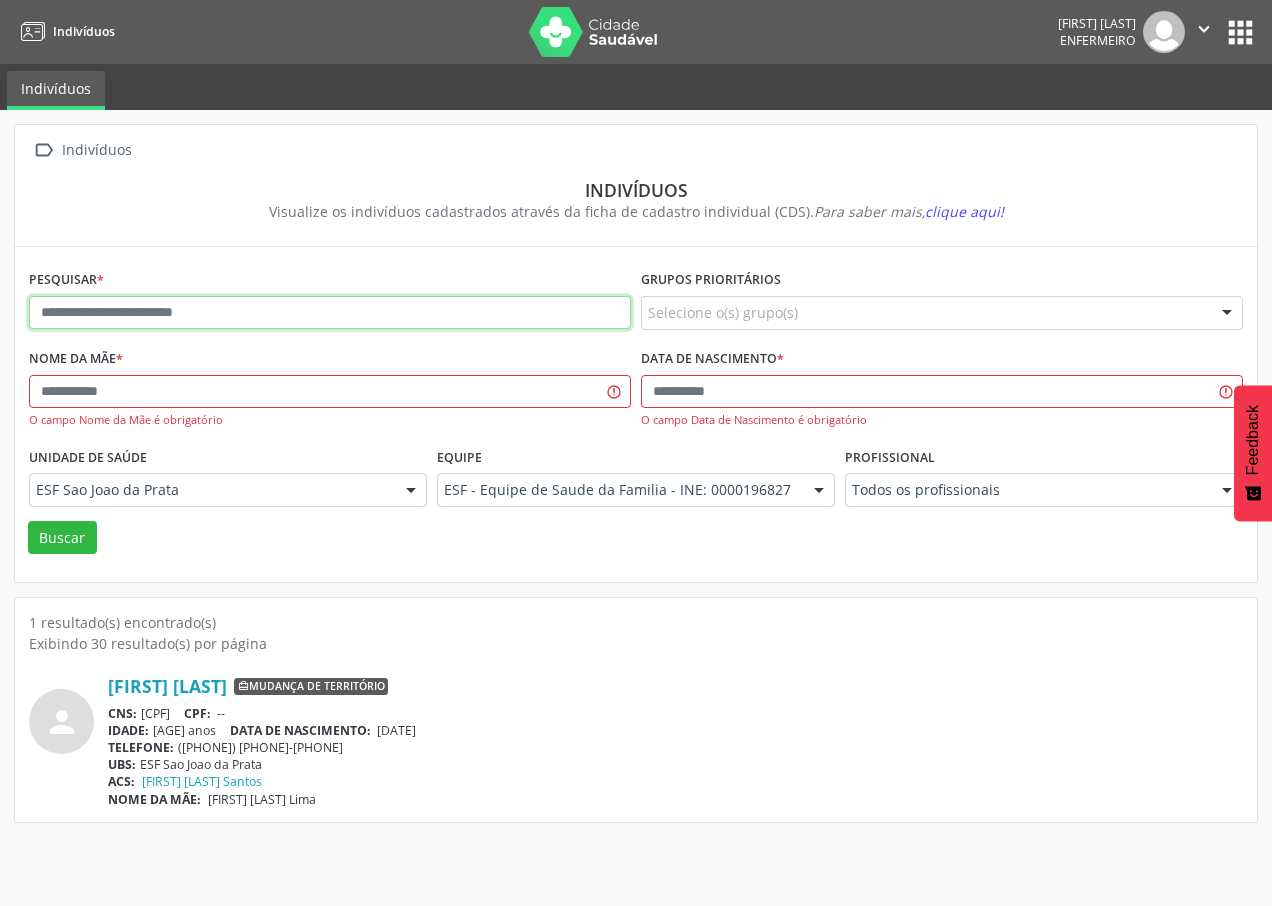paste on "**********" 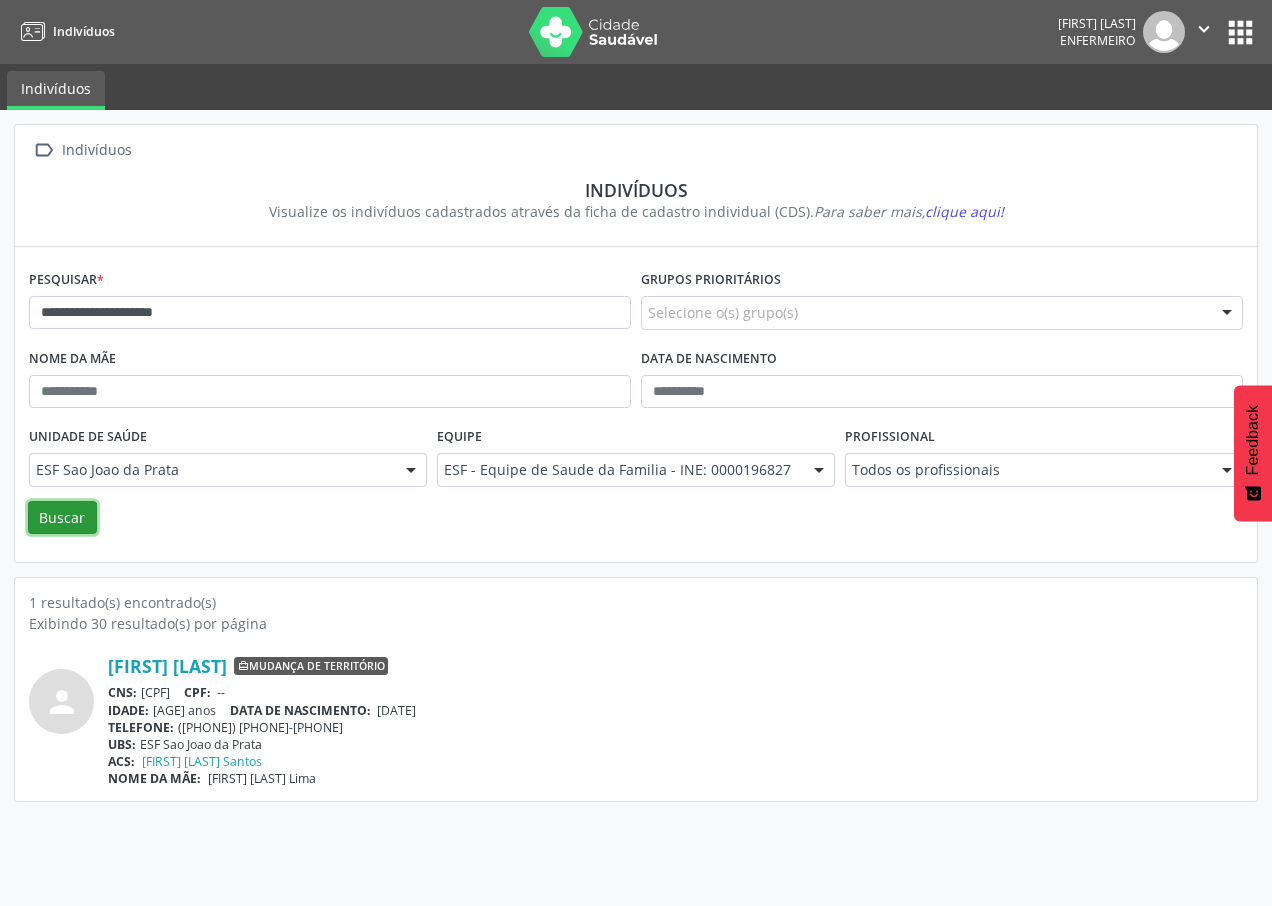 click on "Buscar" at bounding box center [62, 518] 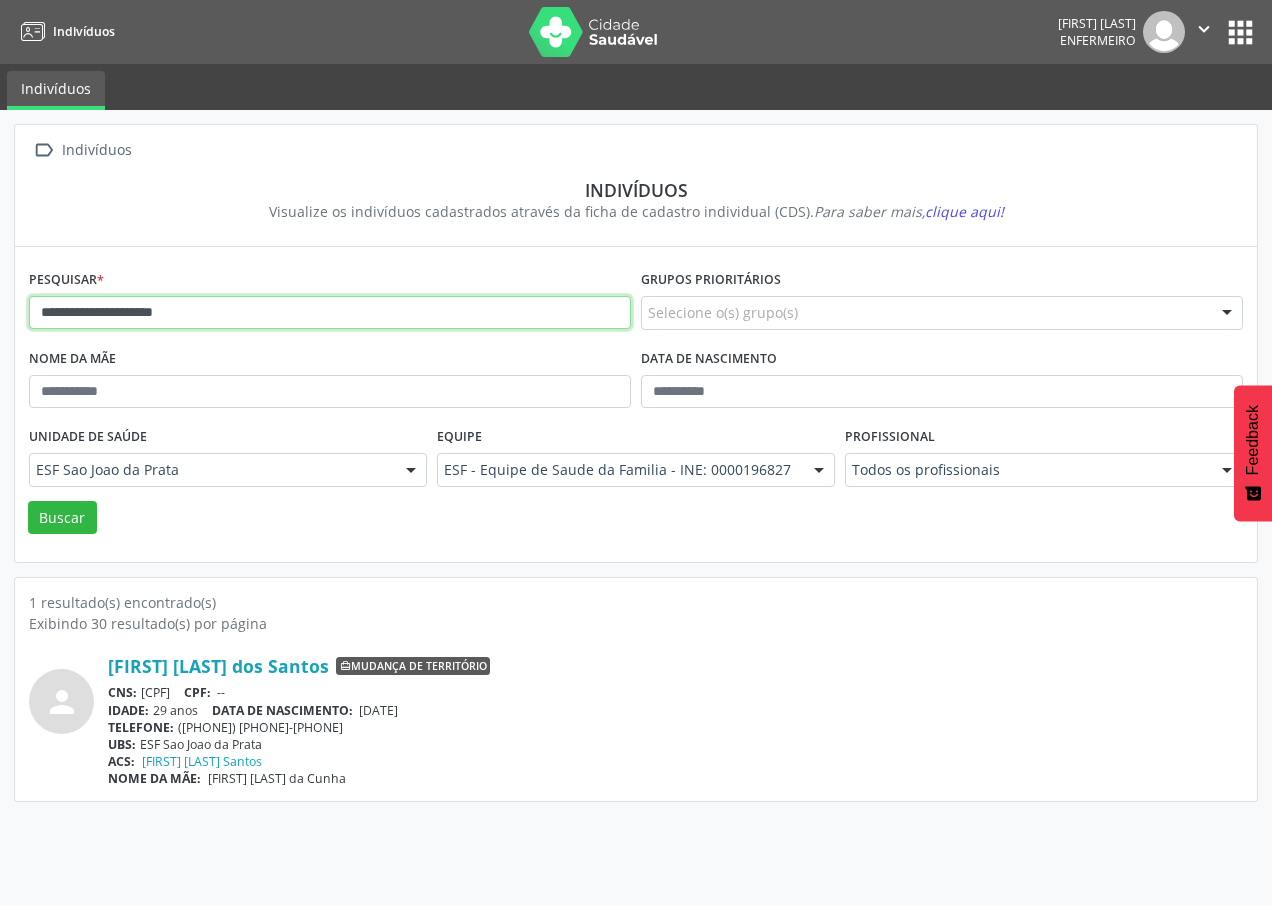 drag, startPoint x: 223, startPoint y: 317, endPoint x: 256, endPoint y: 324, distance: 33.734257 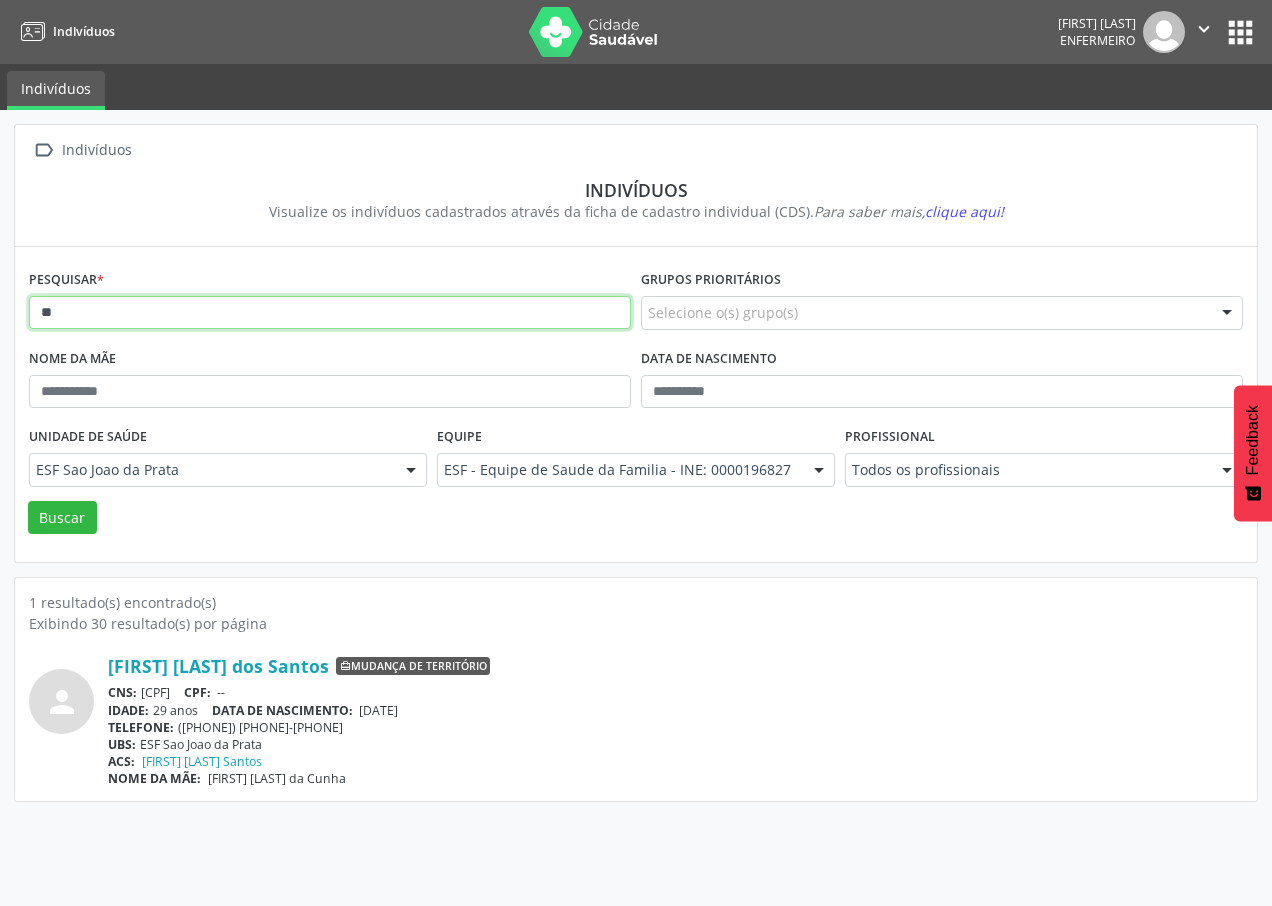 type on "*" 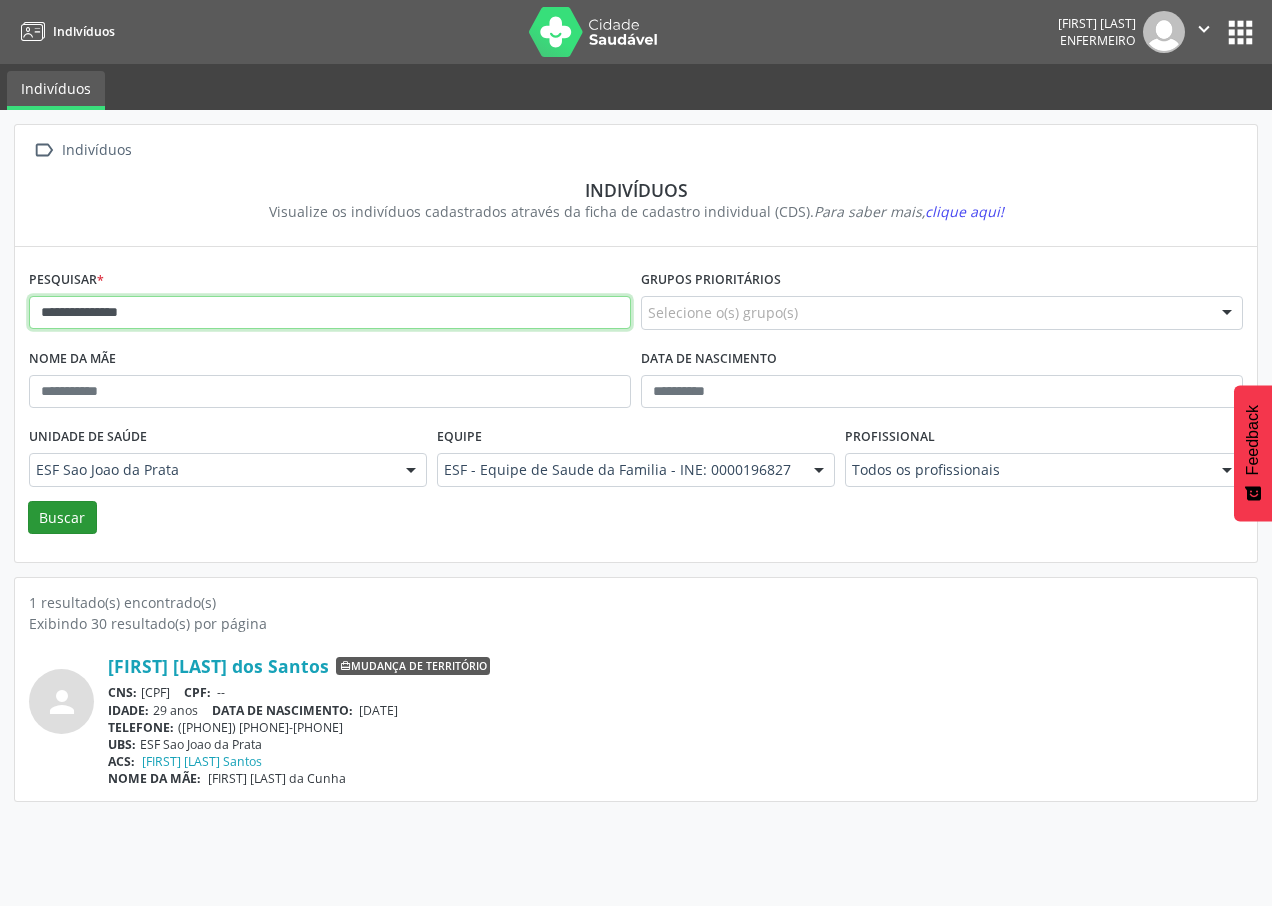 type on "**********" 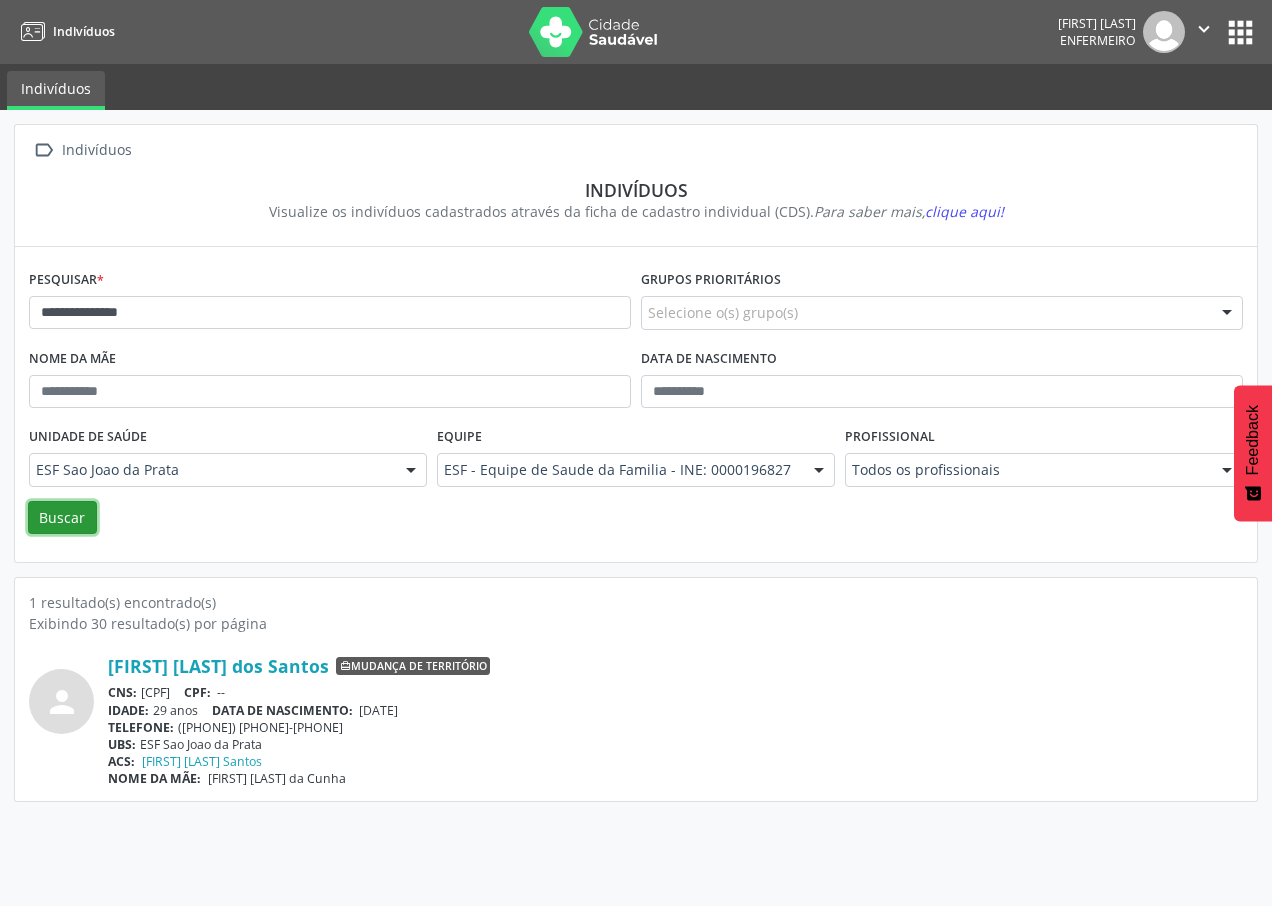 click on "Buscar" at bounding box center (62, 518) 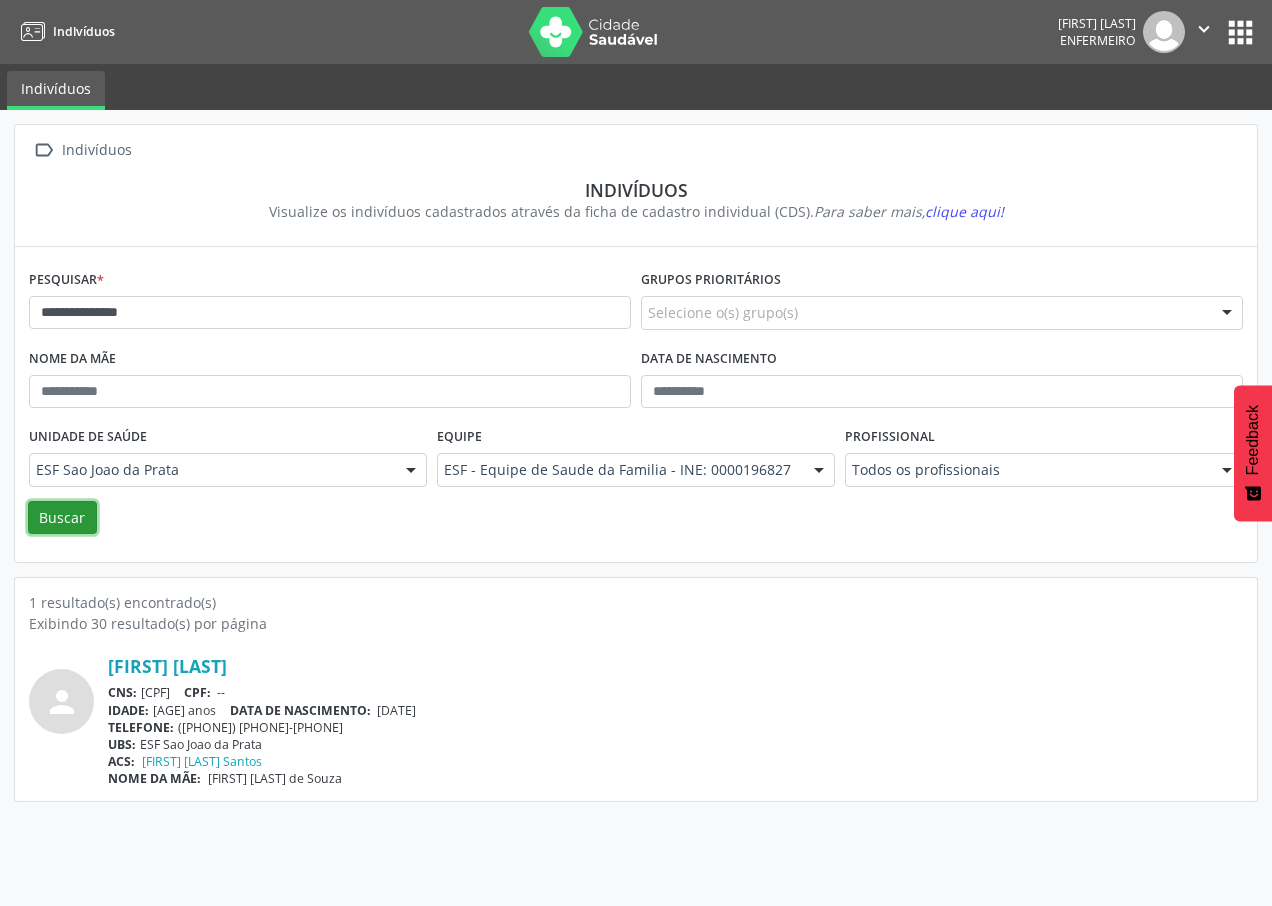 click on "Buscar" at bounding box center (62, 518) 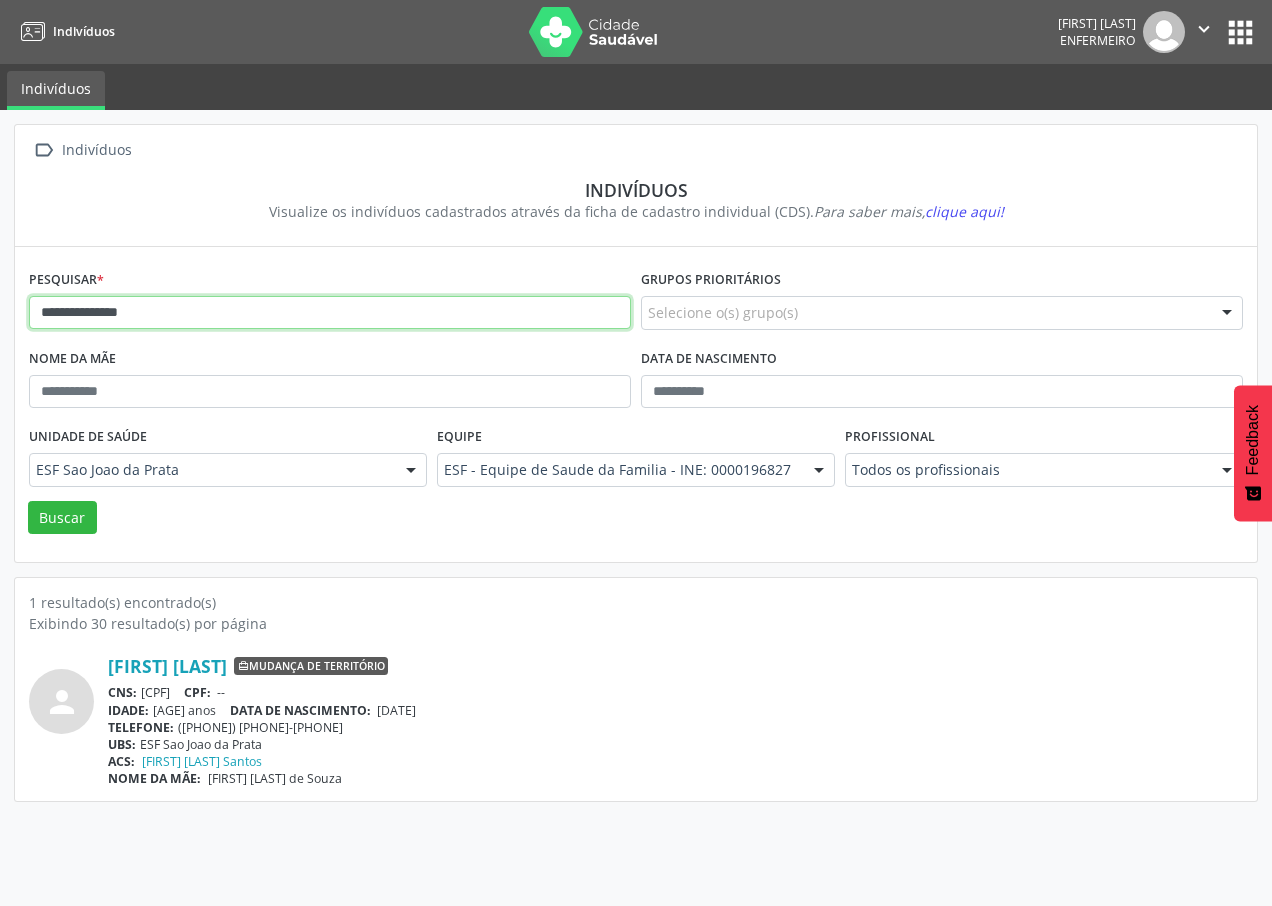 drag, startPoint x: 221, startPoint y: 305, endPoint x: 32, endPoint y: 314, distance: 189.21416 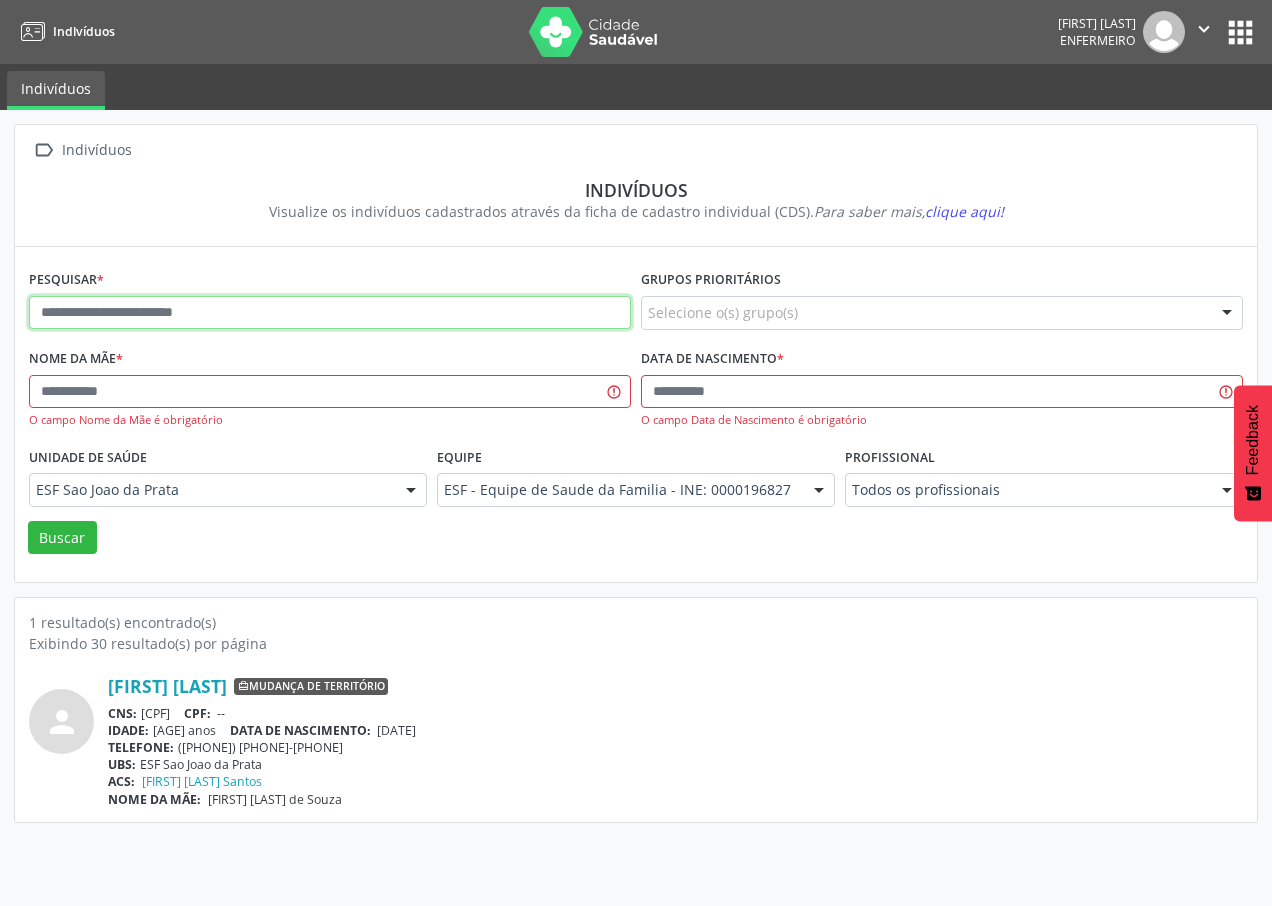 paste on "**********" 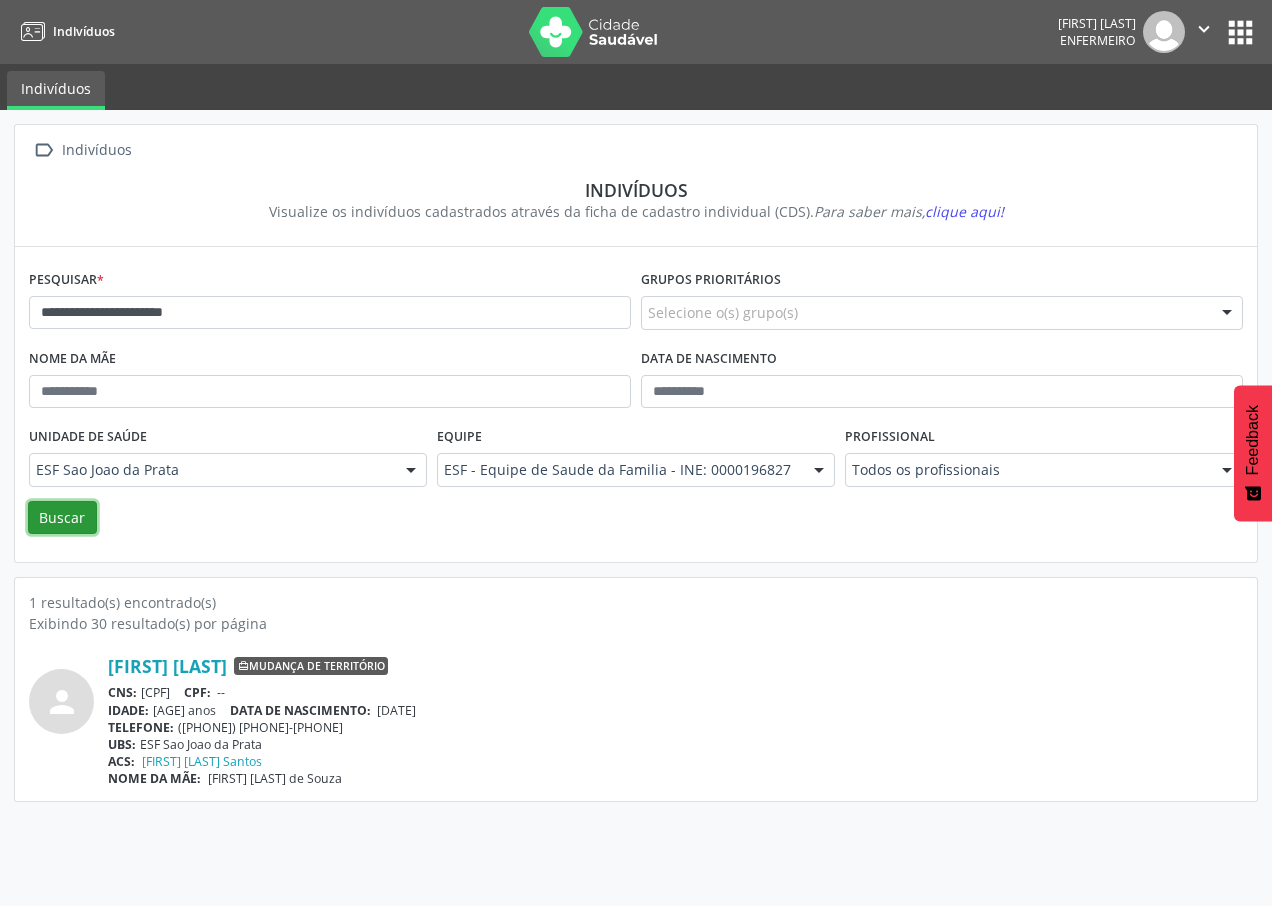 click on "Buscar" at bounding box center [62, 518] 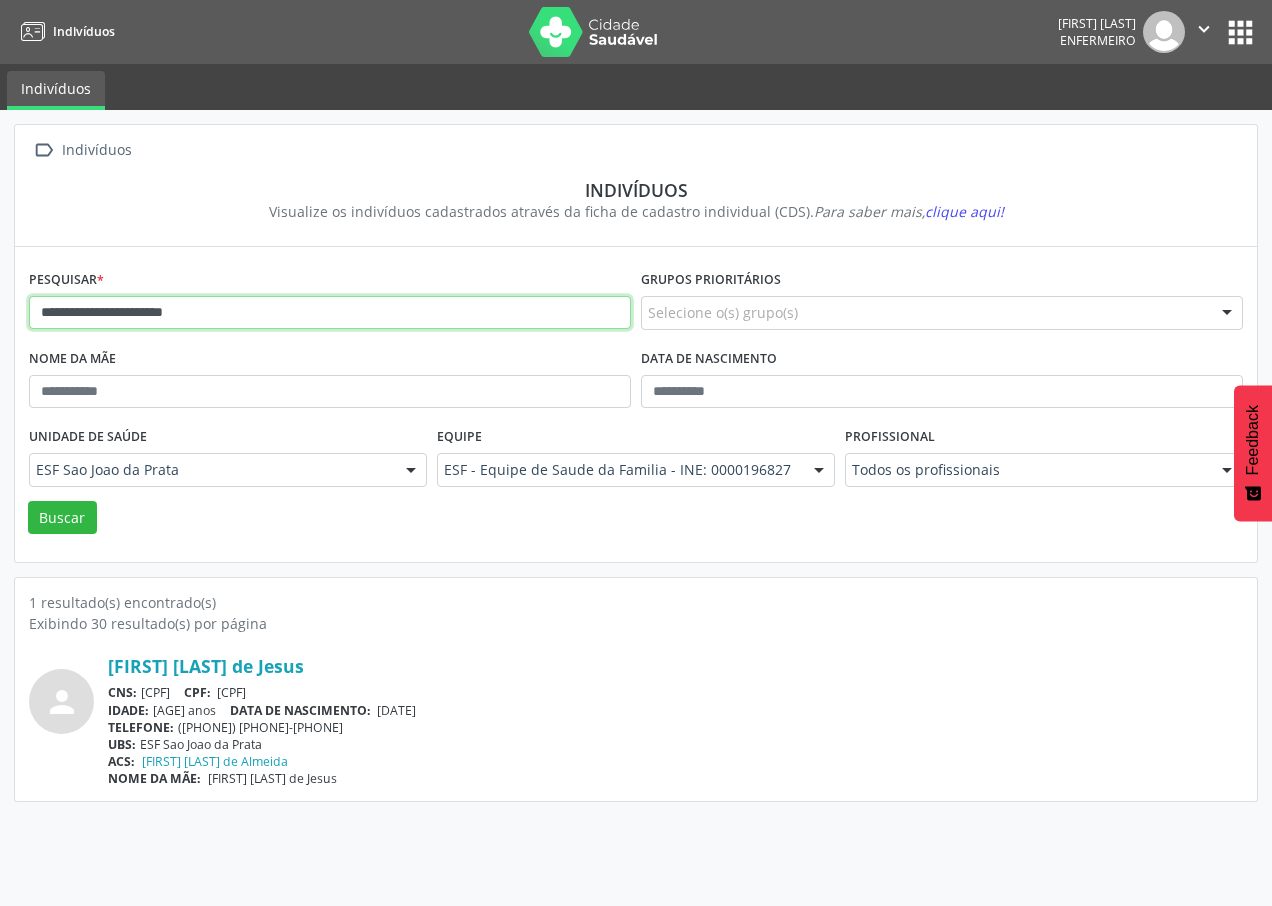 click on "**********" at bounding box center (330, 313) 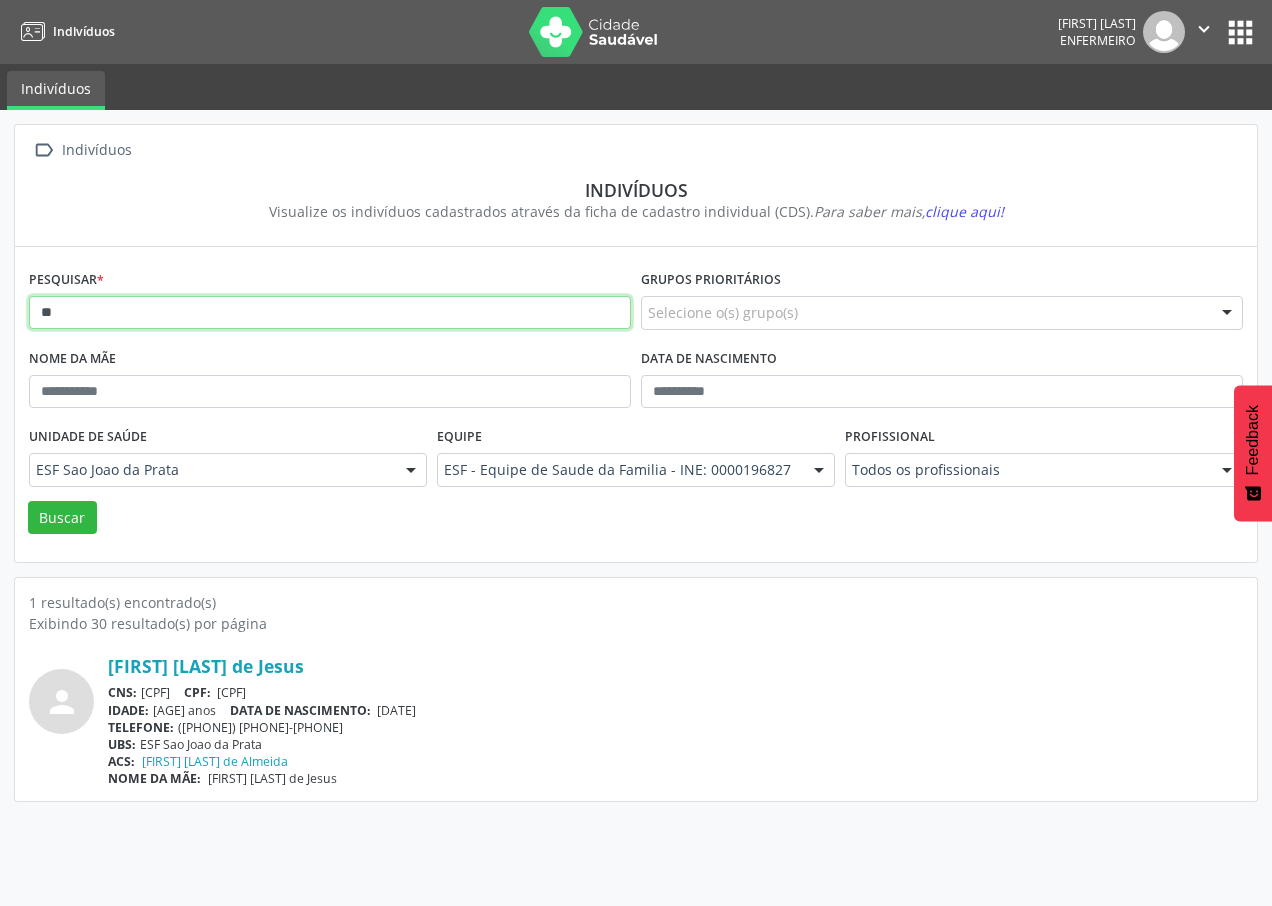 type on "*" 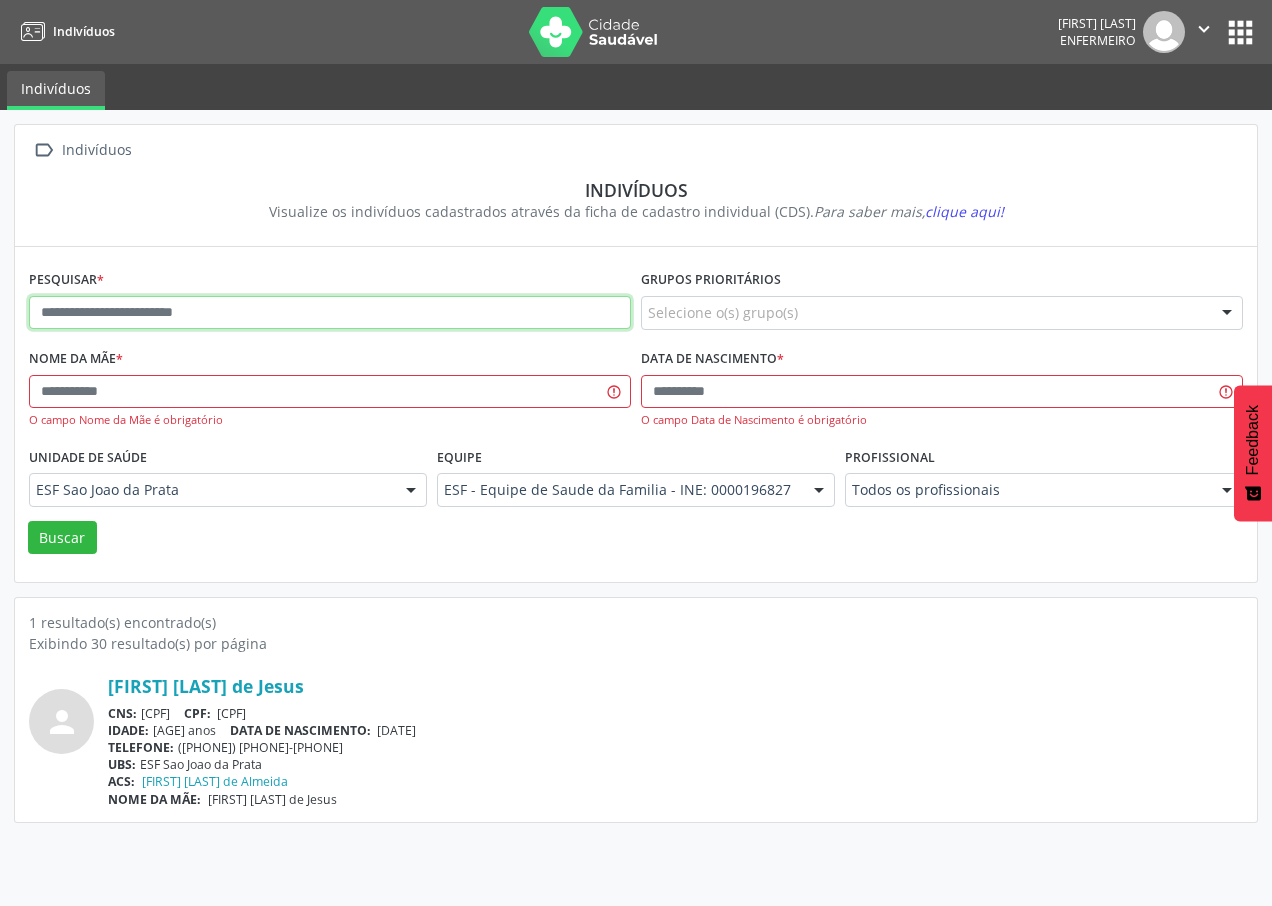 paste on "**********" 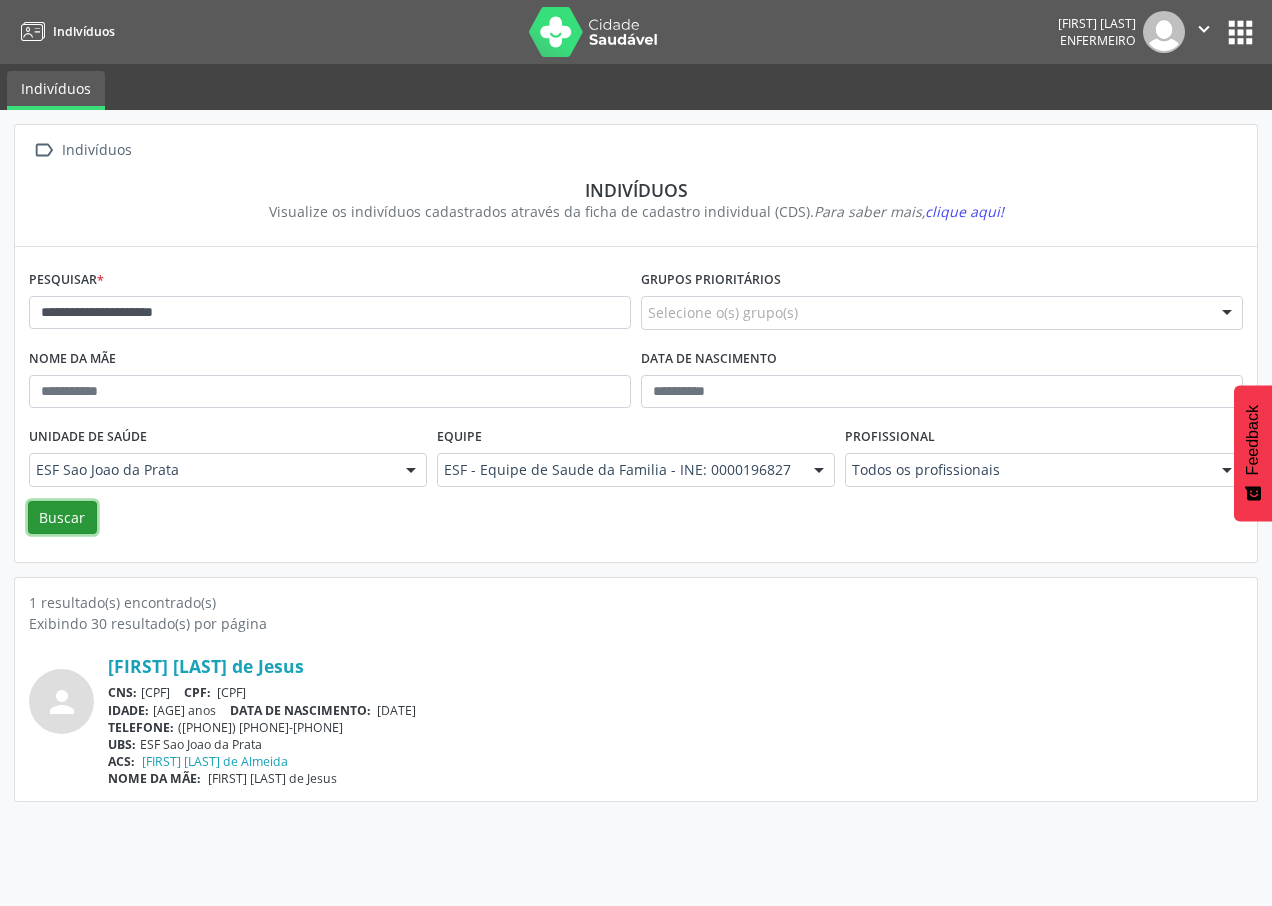 click on "Buscar" at bounding box center [62, 518] 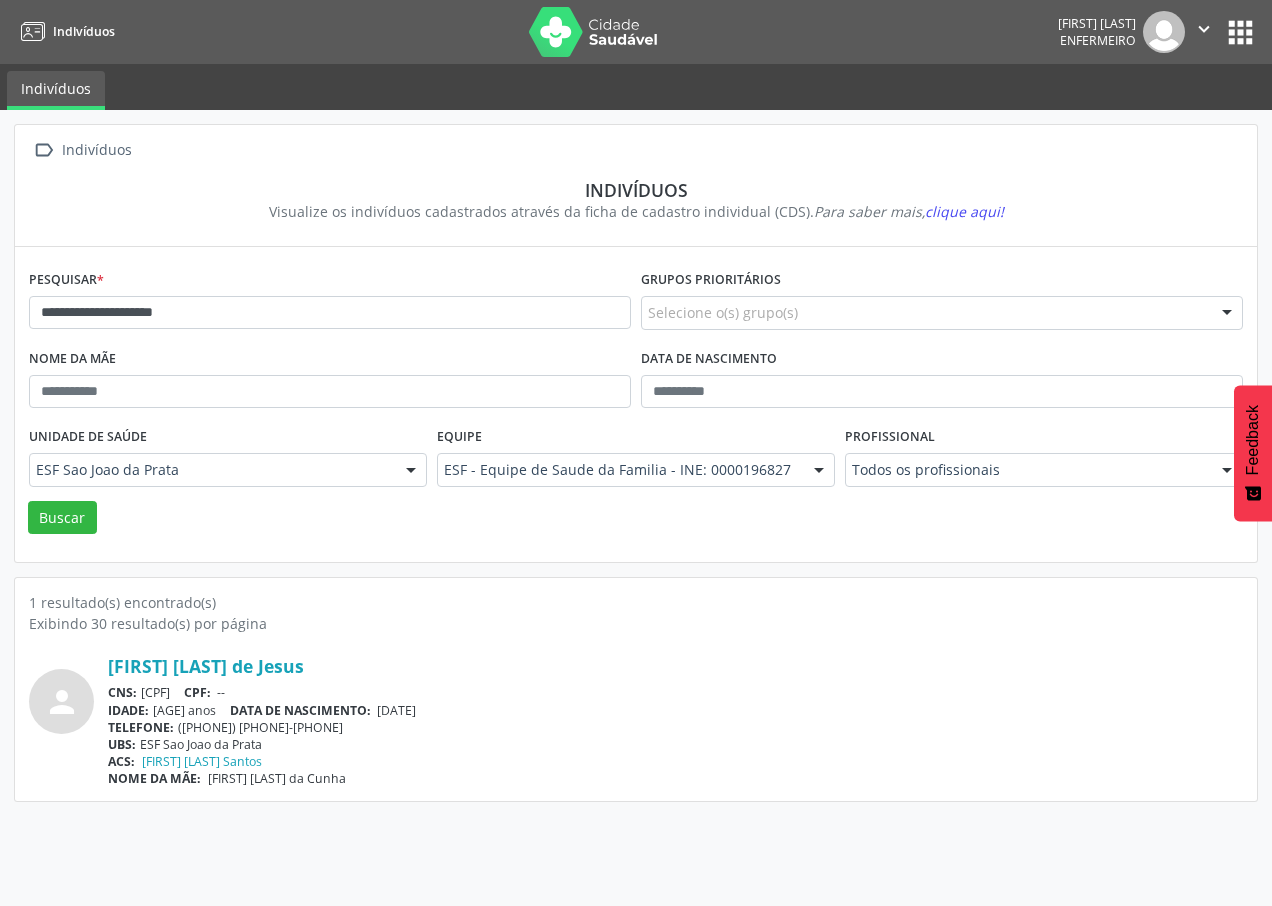 drag, startPoint x: 143, startPoint y: 694, endPoint x: 262, endPoint y: 689, distance: 119.104996 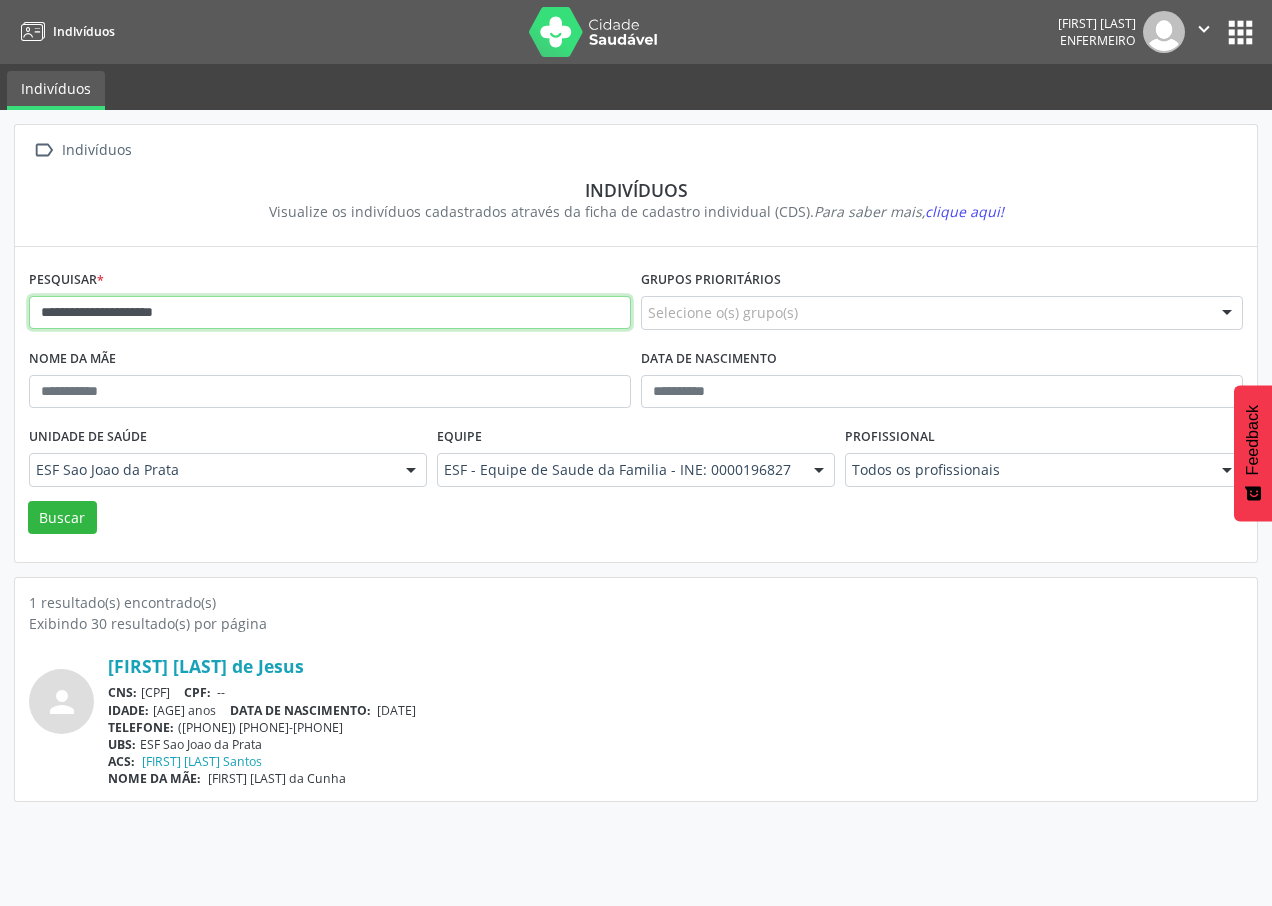 click on "**********" at bounding box center [330, 313] 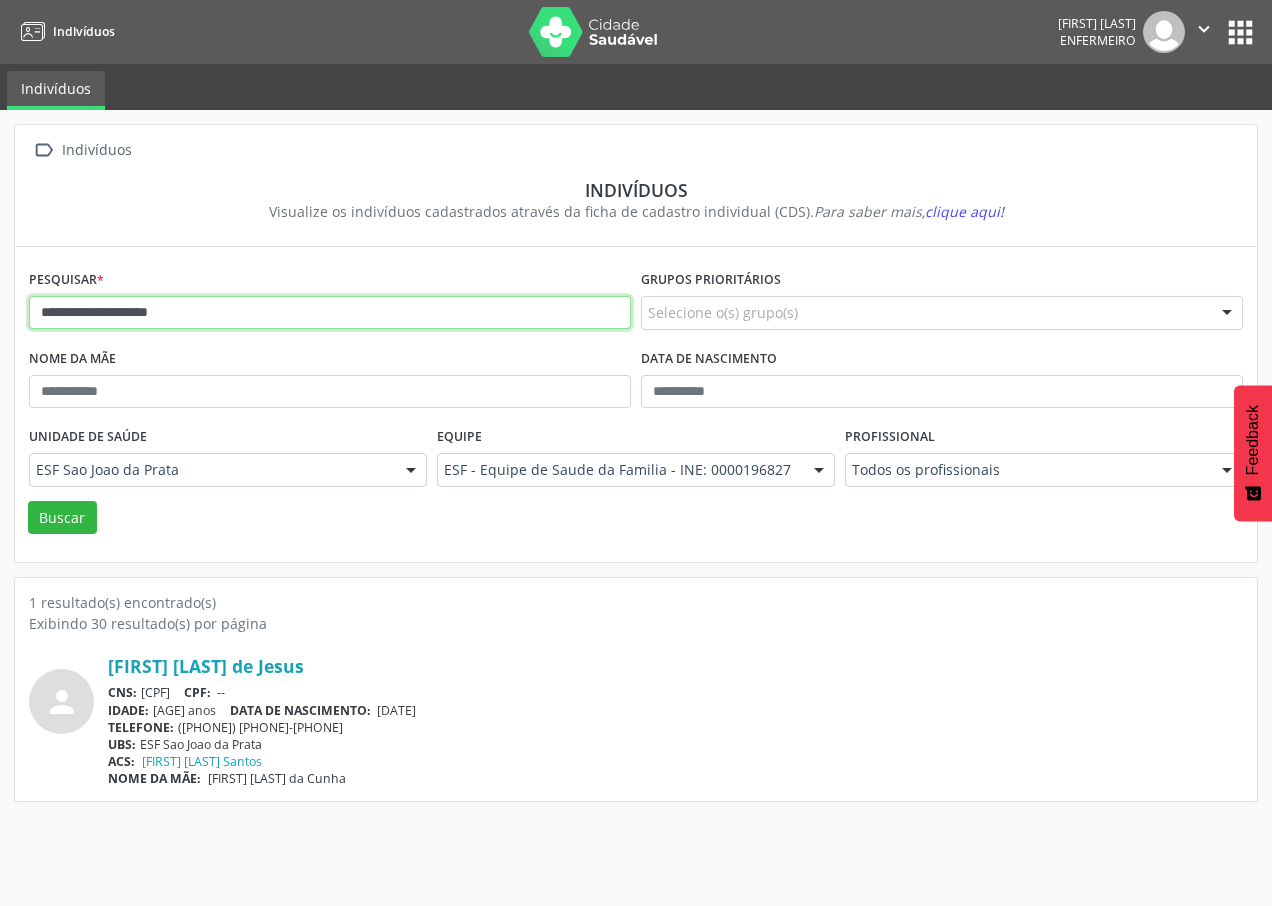 click on "Buscar" at bounding box center (62, 518) 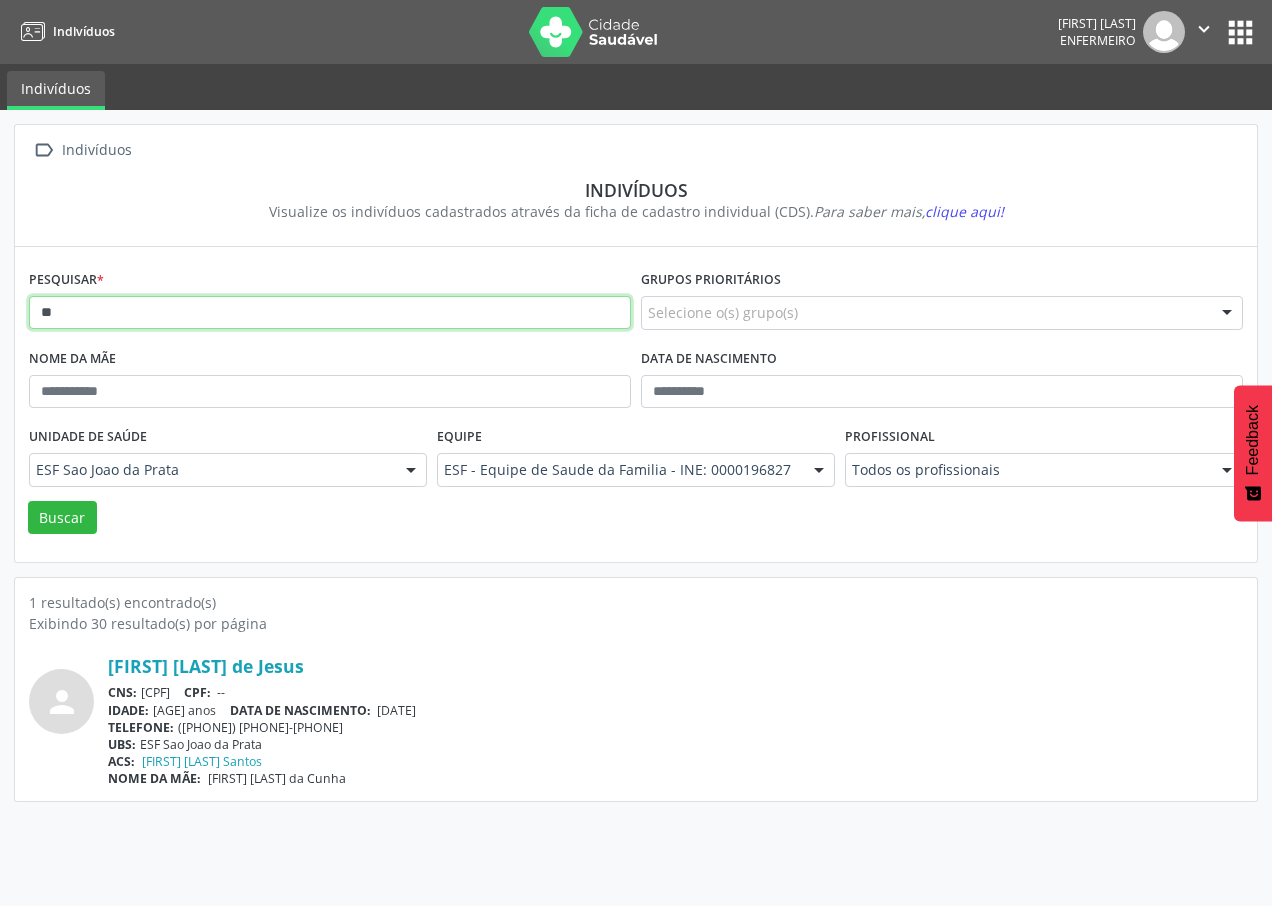 type on "*" 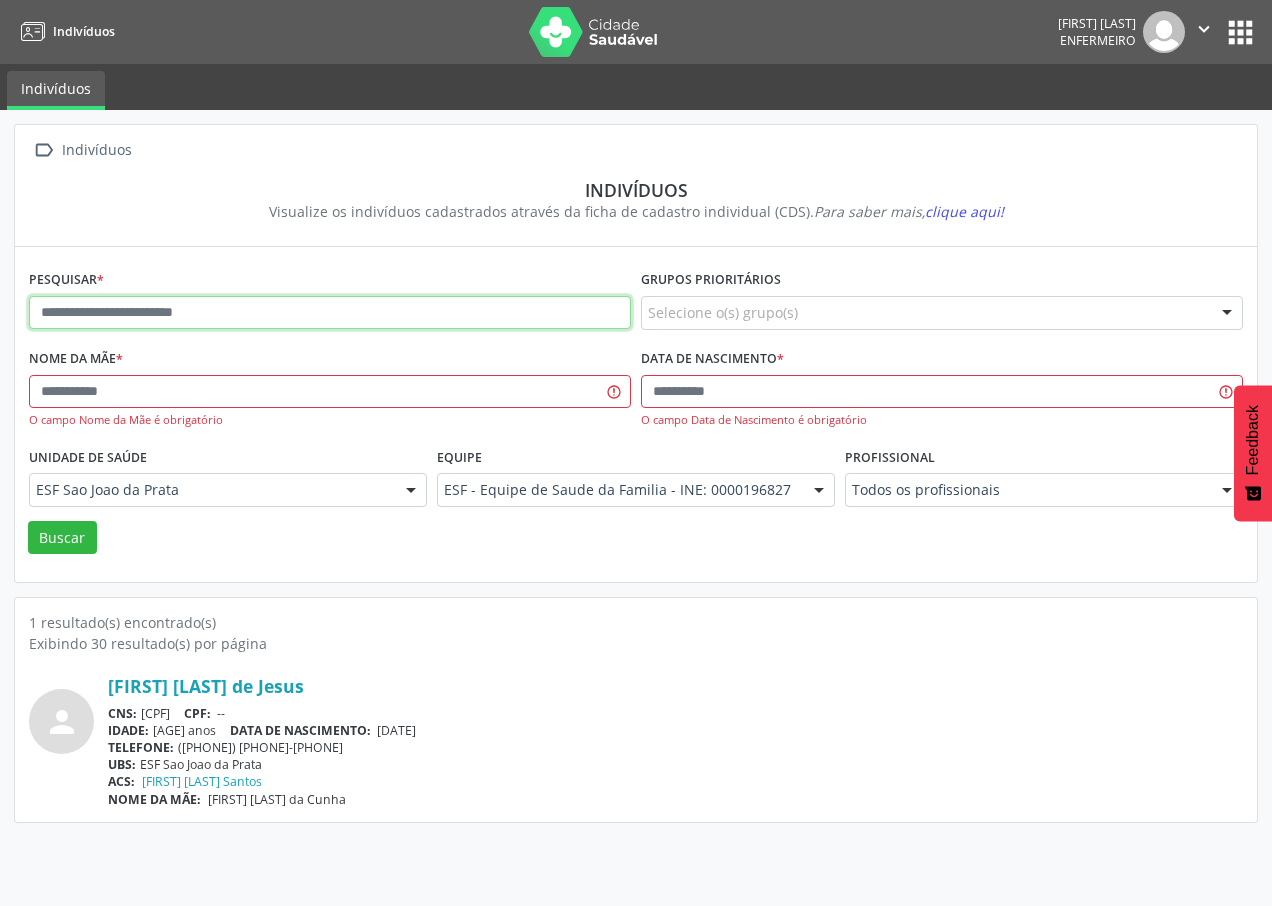 paste on "**********" 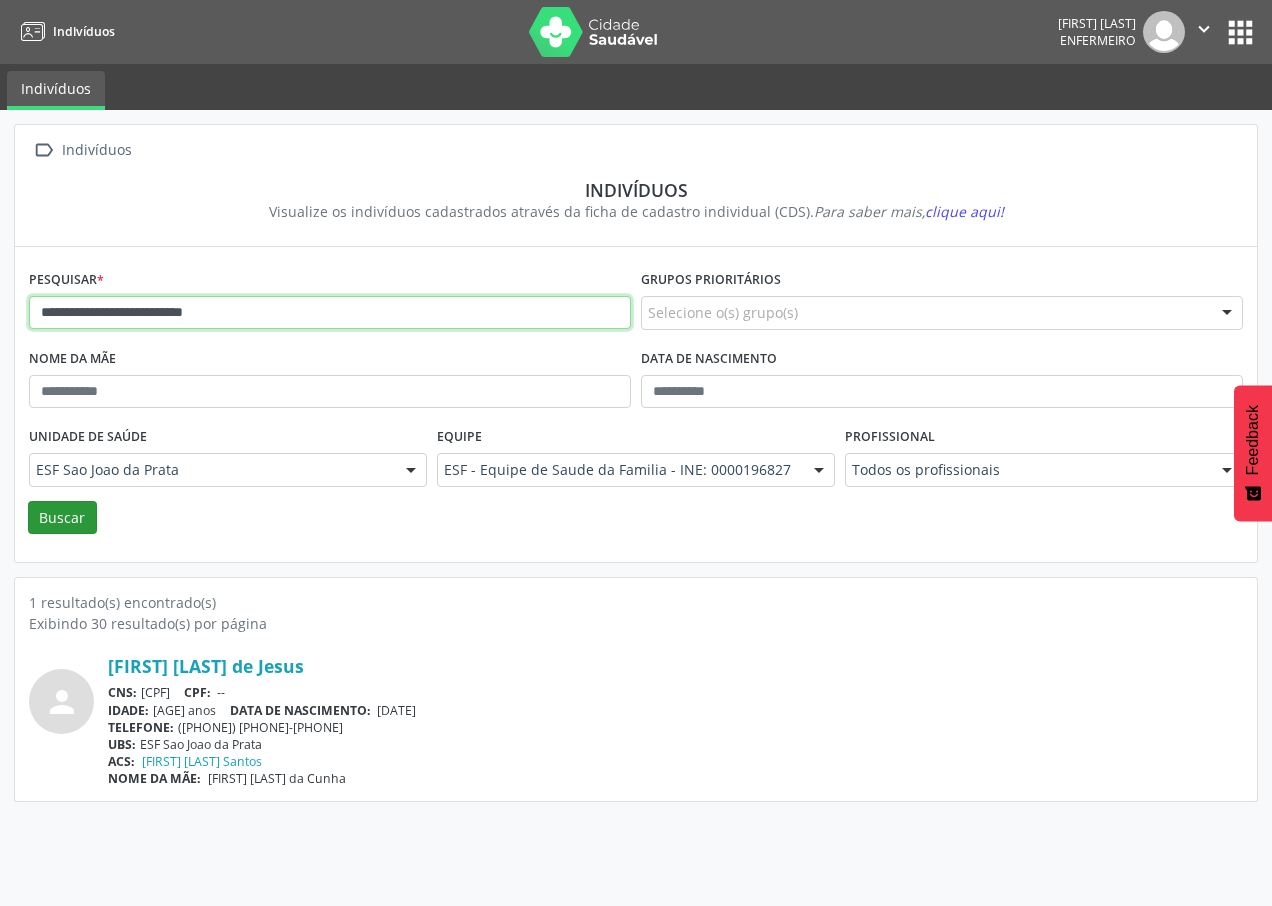 type on "**********" 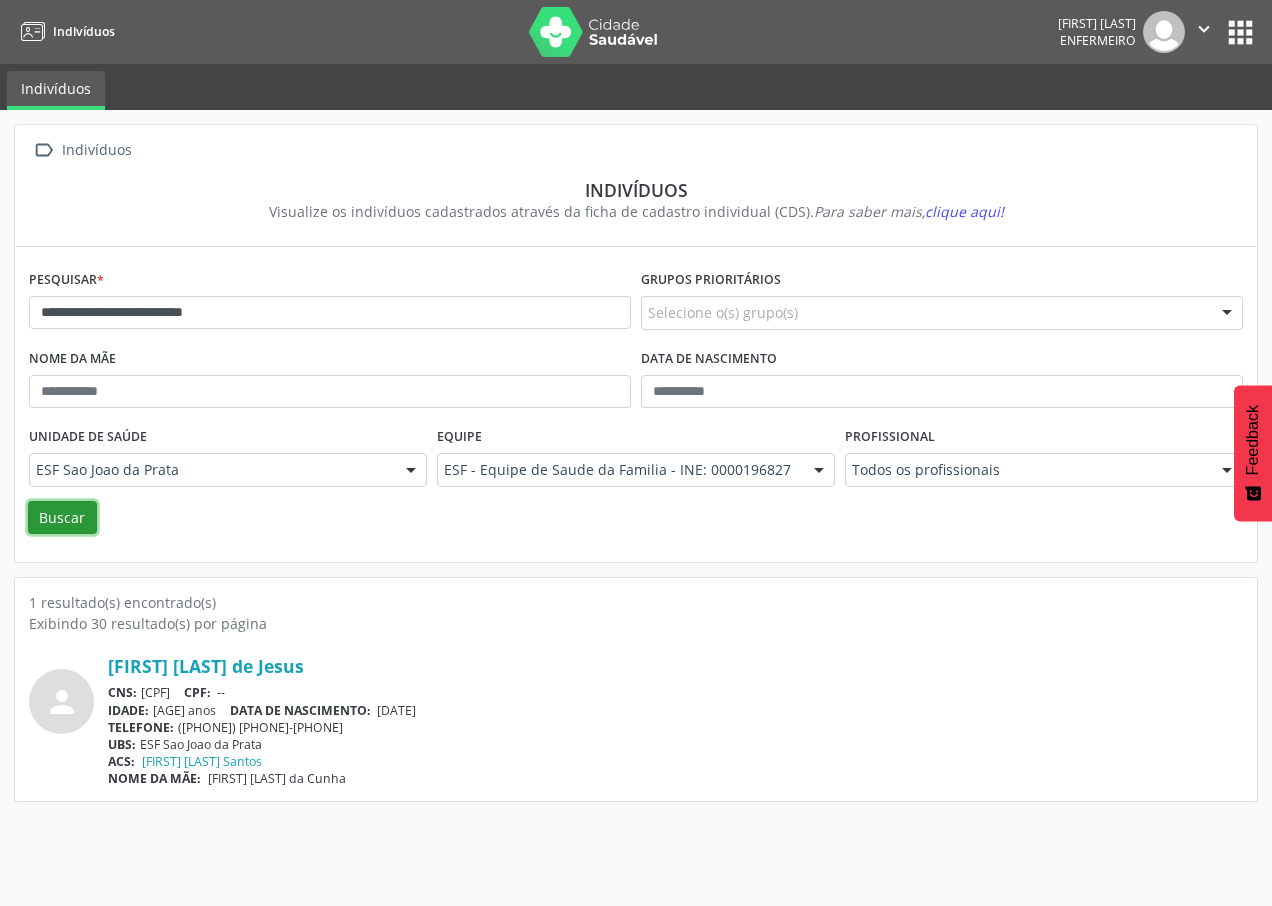 click on "Buscar" at bounding box center (62, 518) 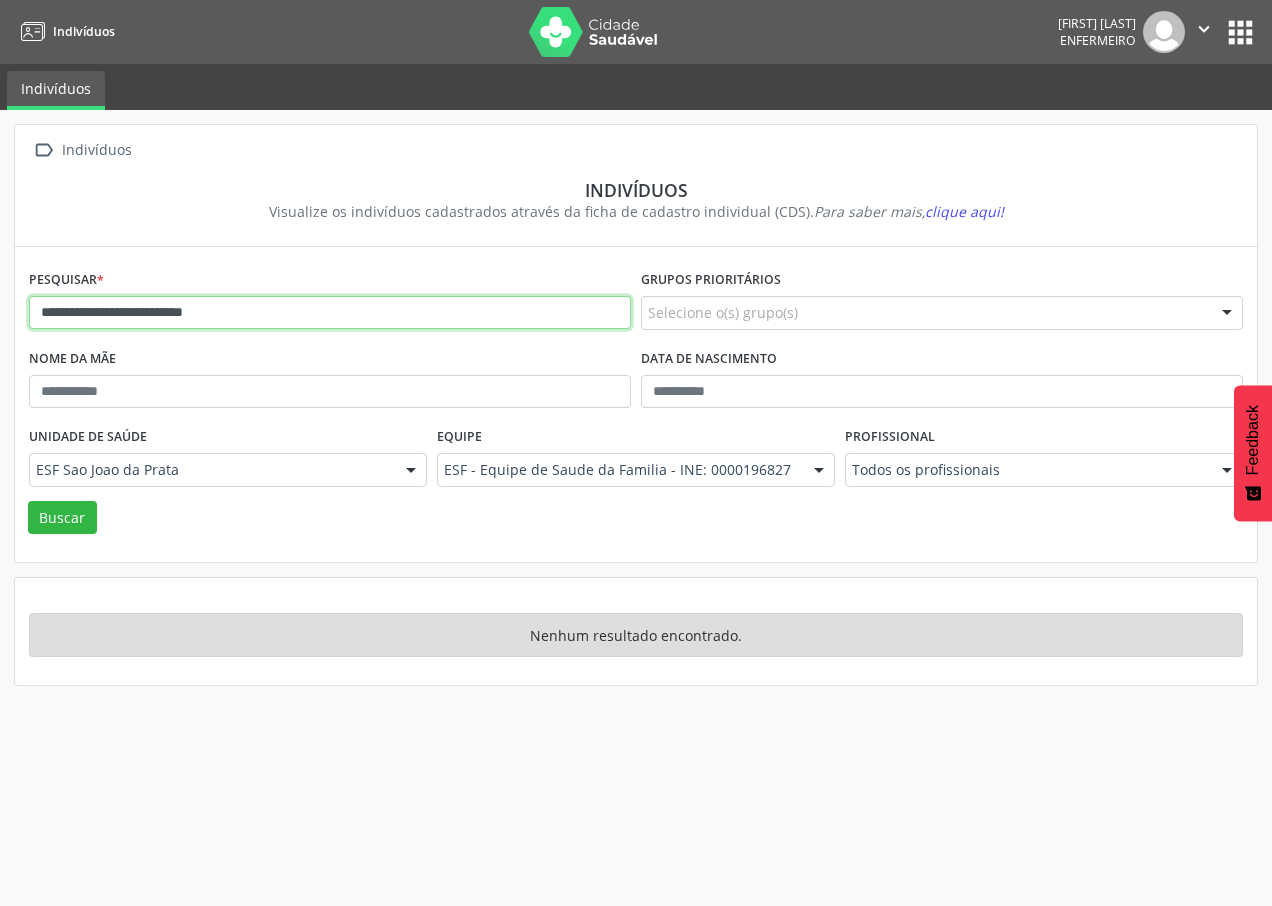 drag, startPoint x: 274, startPoint y: 314, endPoint x: 1, endPoint y: 314, distance: 273 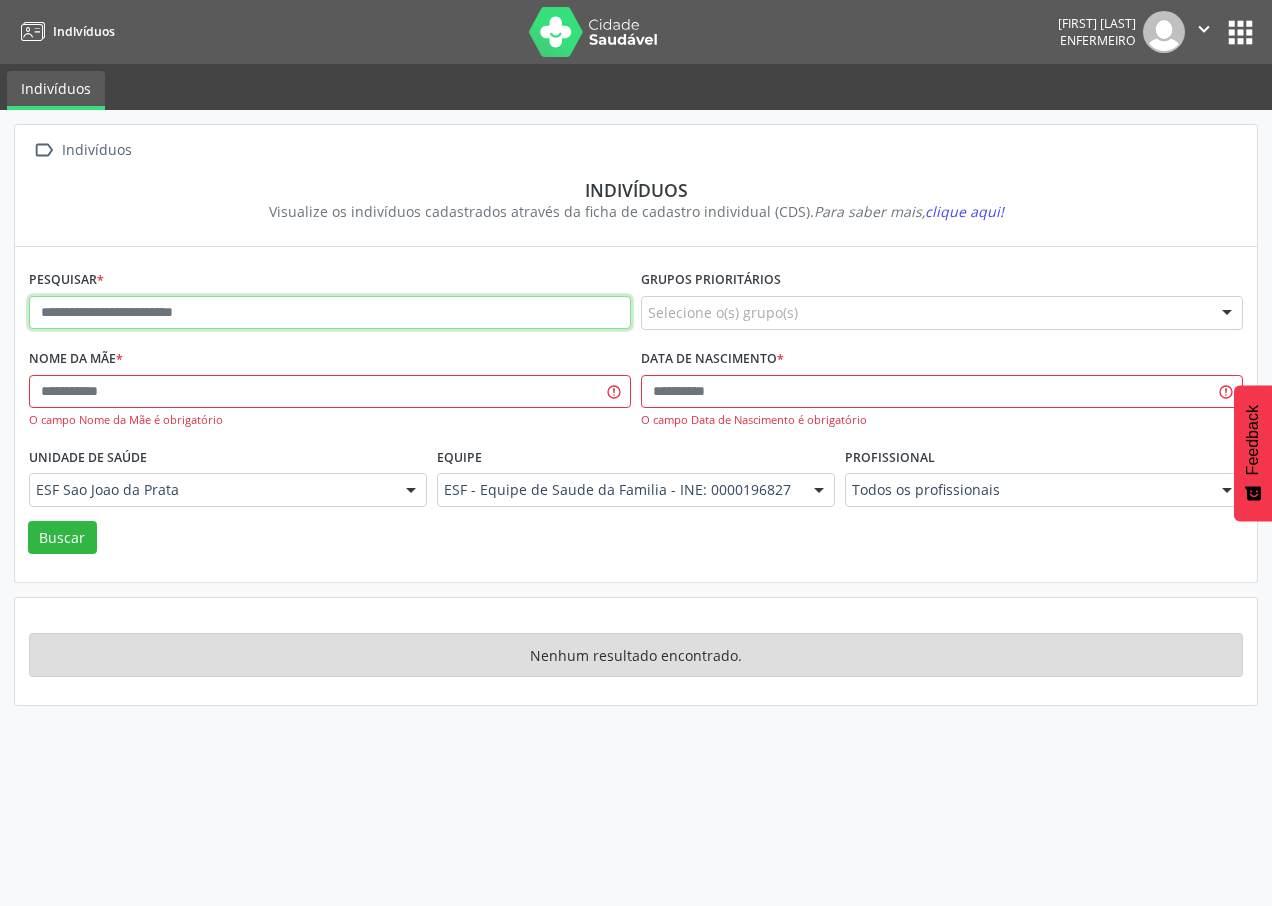 paste on "**********" 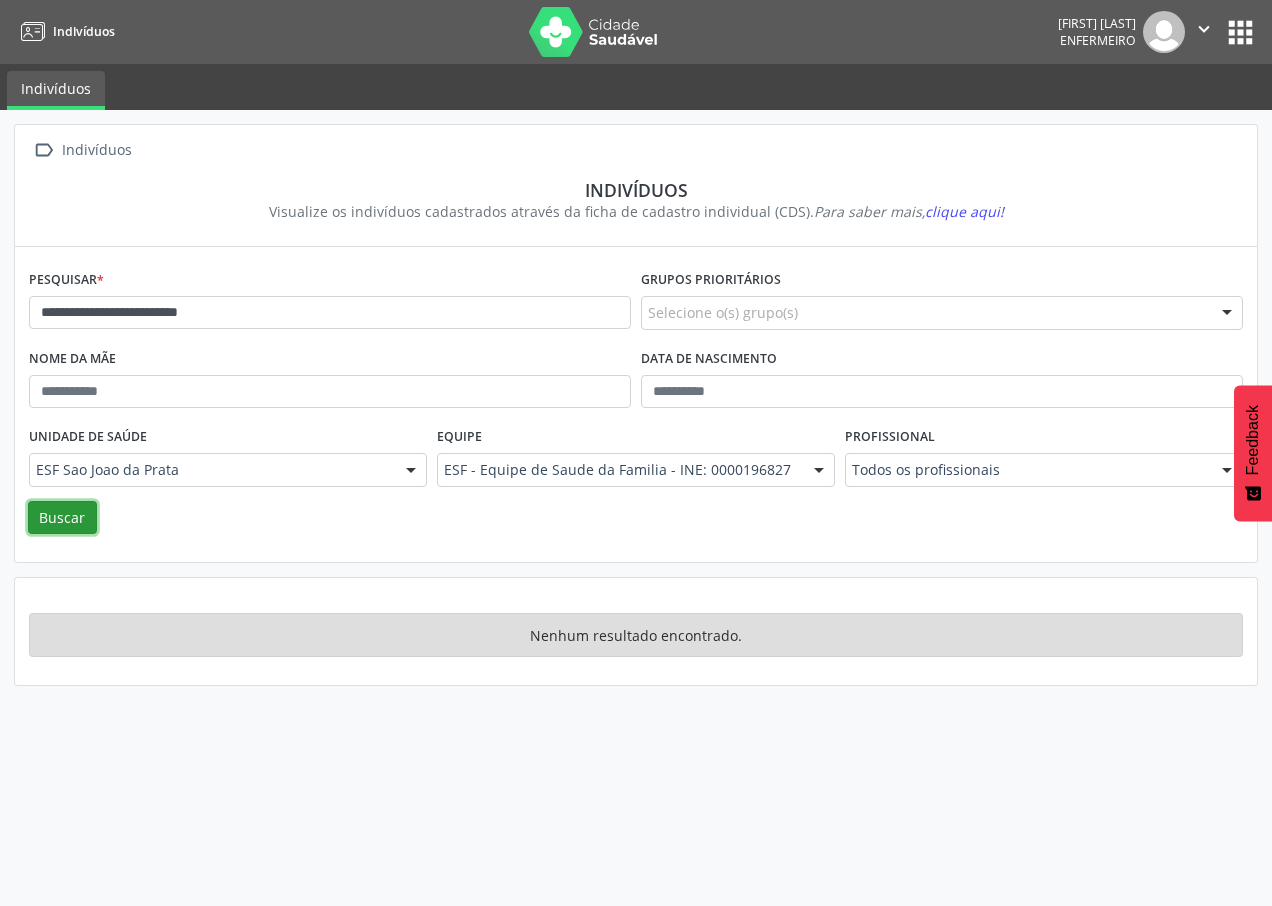 click on "Buscar" at bounding box center [62, 518] 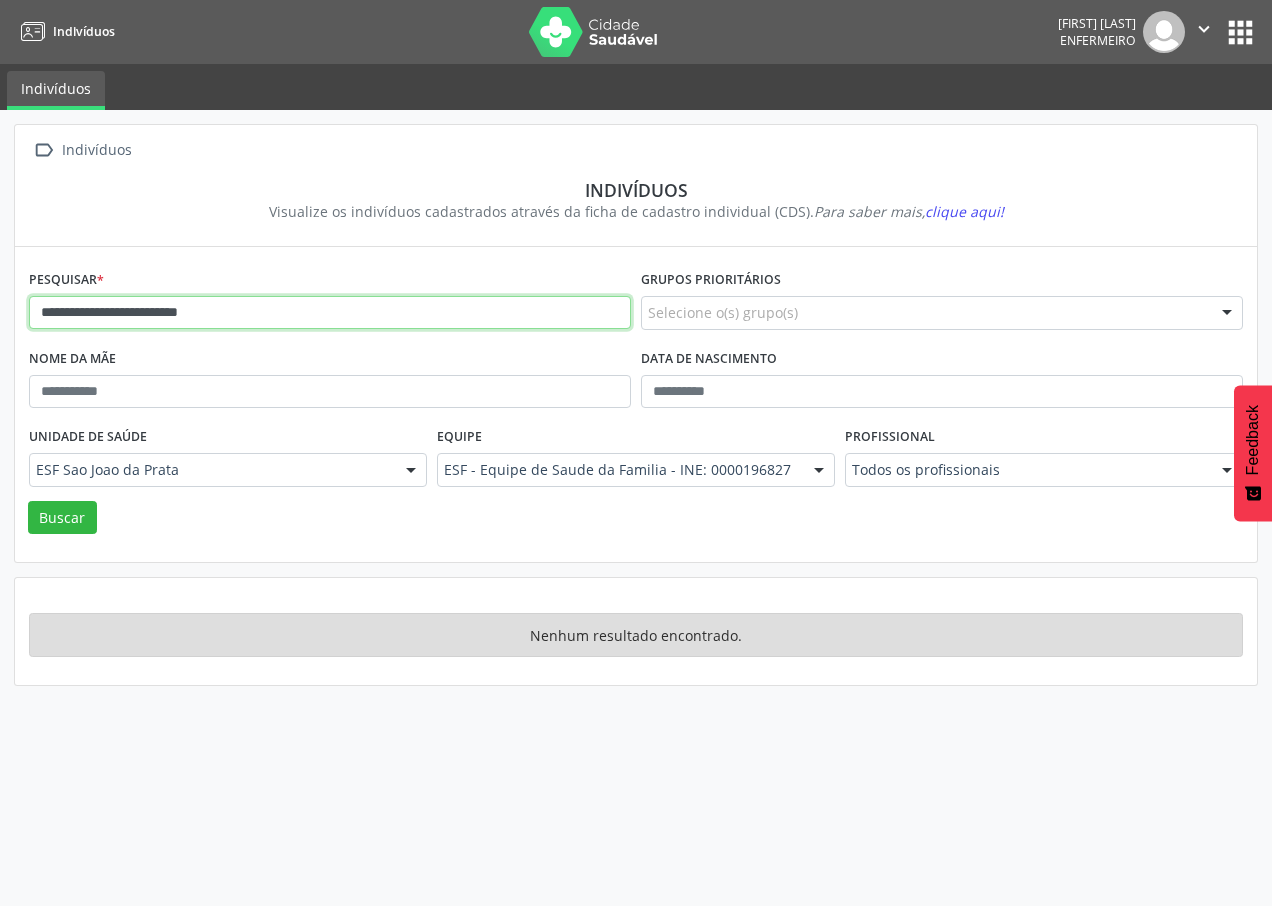 click on "**********" at bounding box center (330, 313) 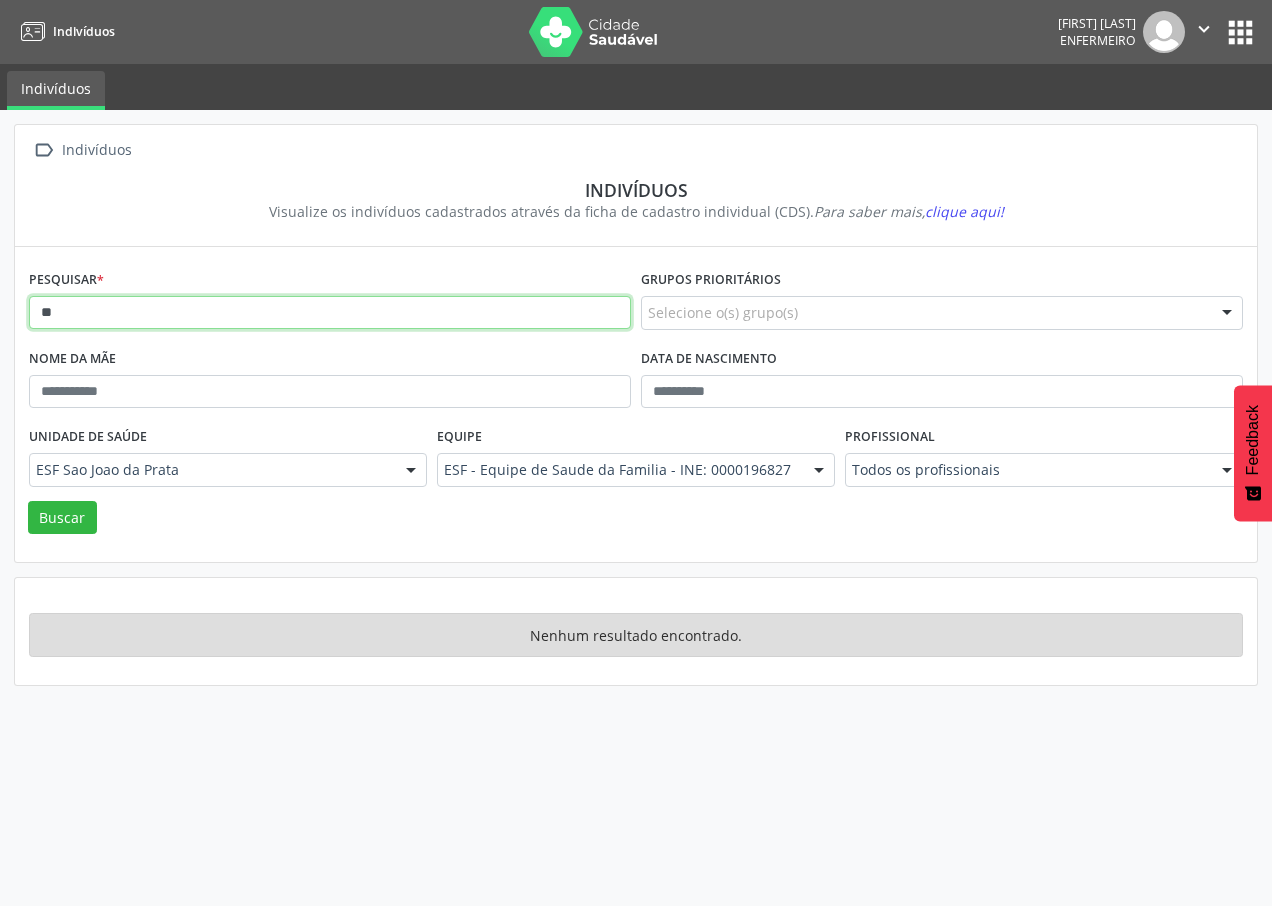 type on "*" 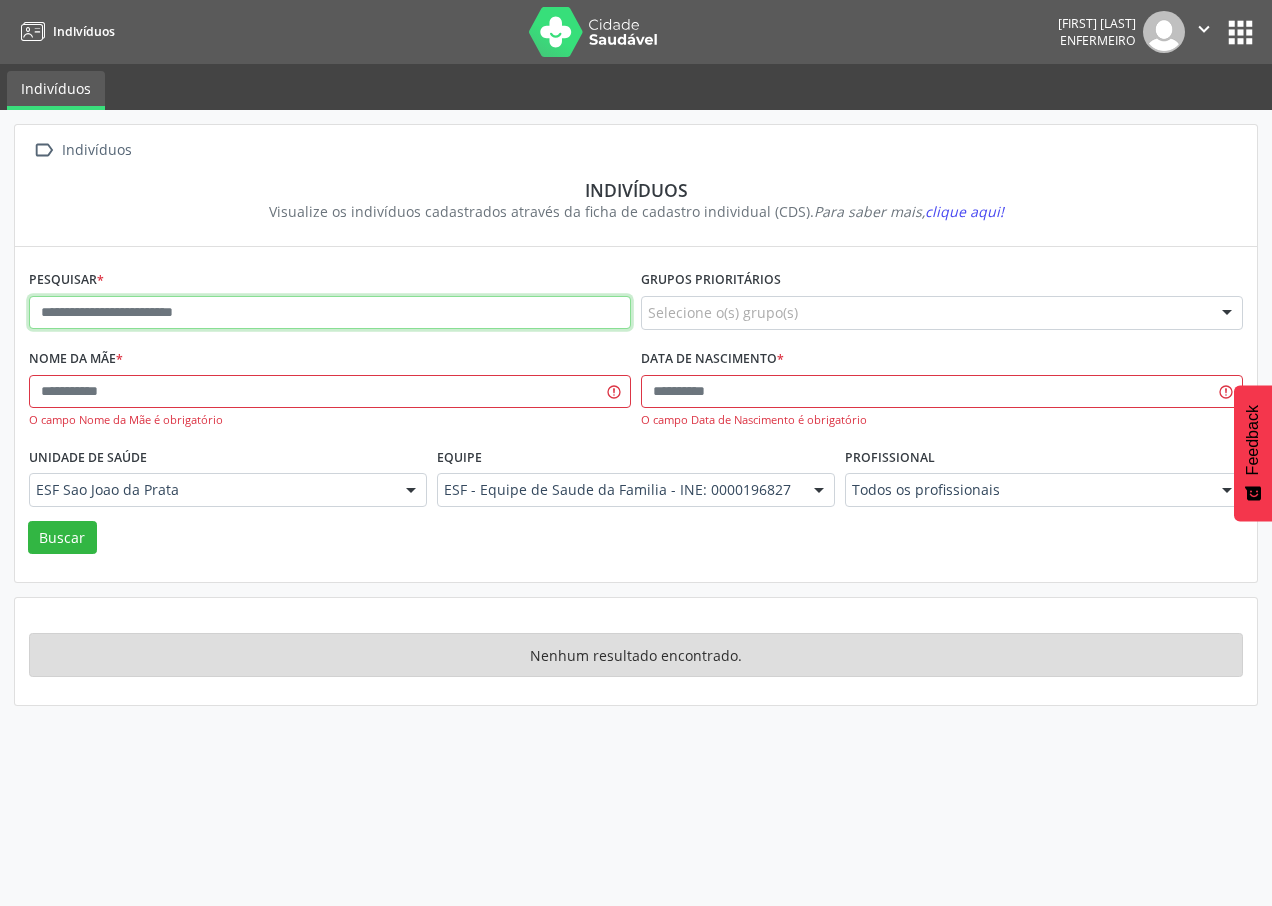 paste on "**********" 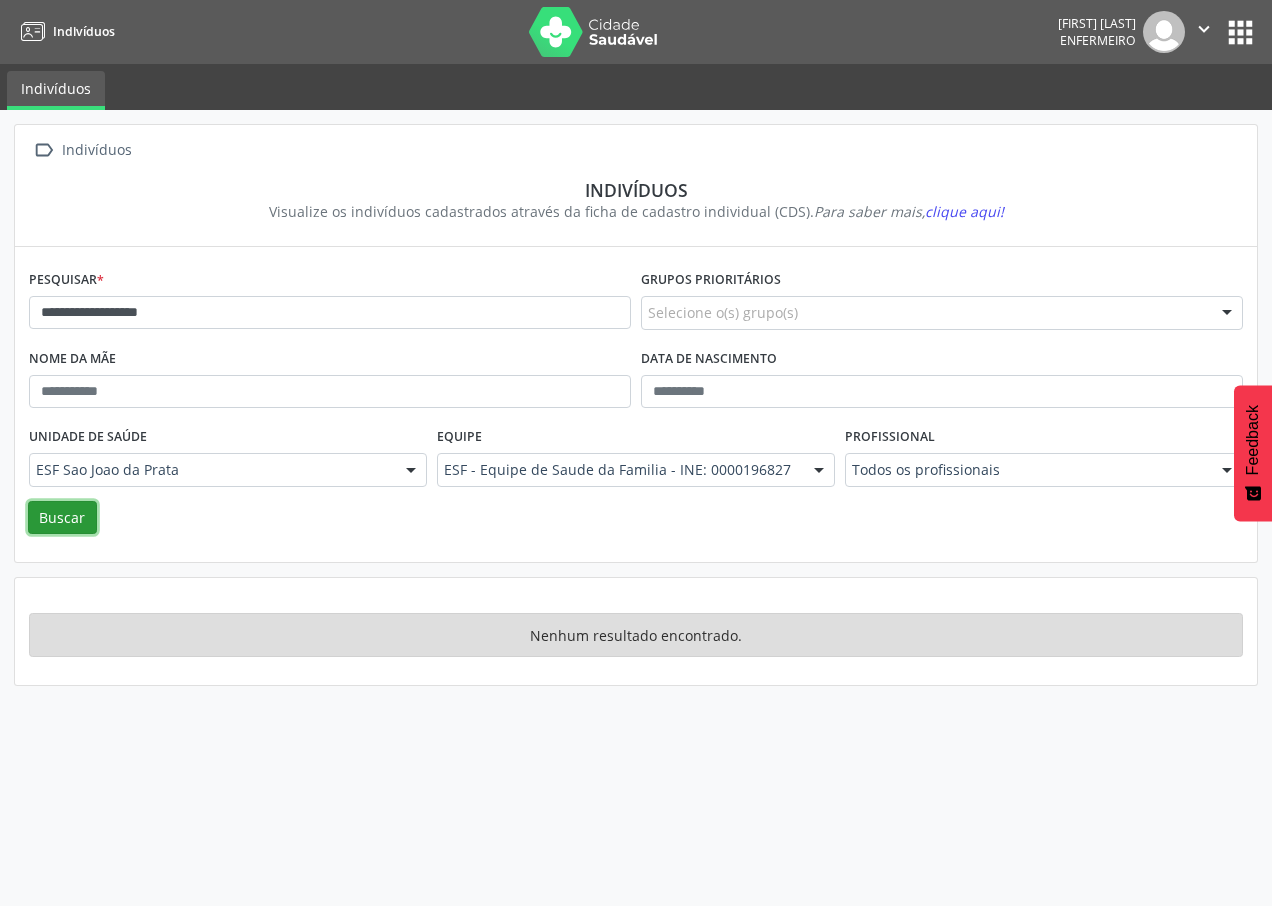 click on "Buscar" at bounding box center [62, 518] 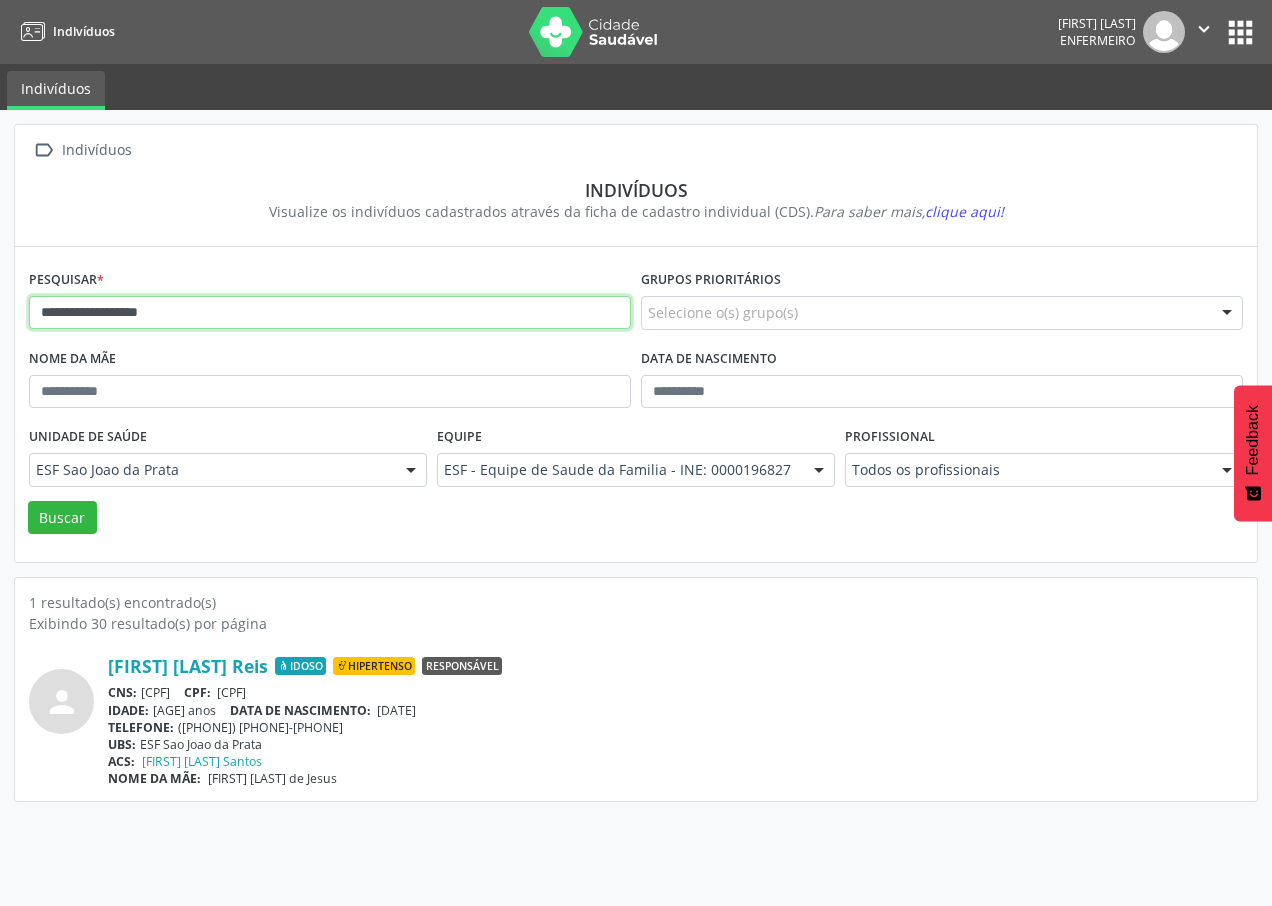 click on "**********" at bounding box center [330, 313] 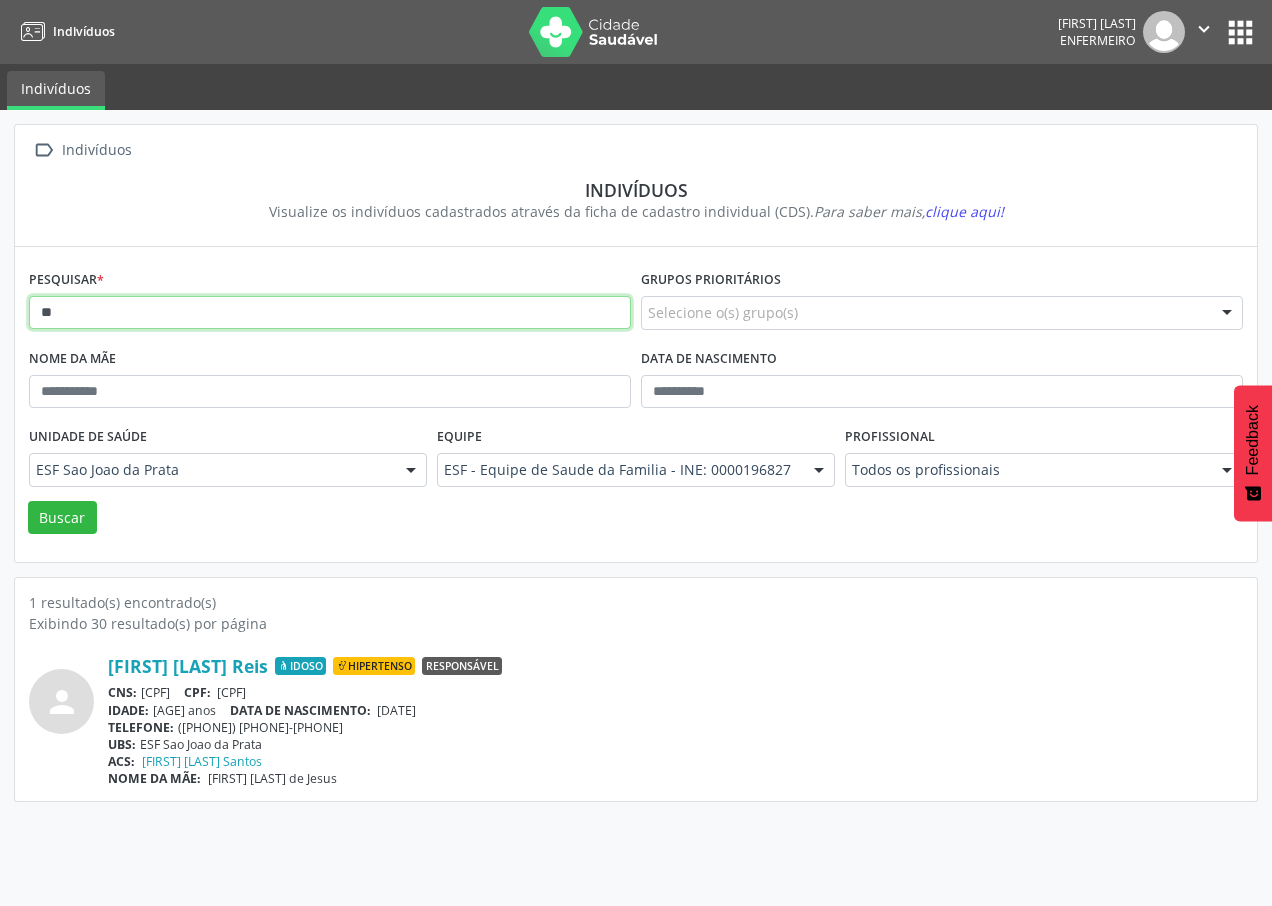 type on "*" 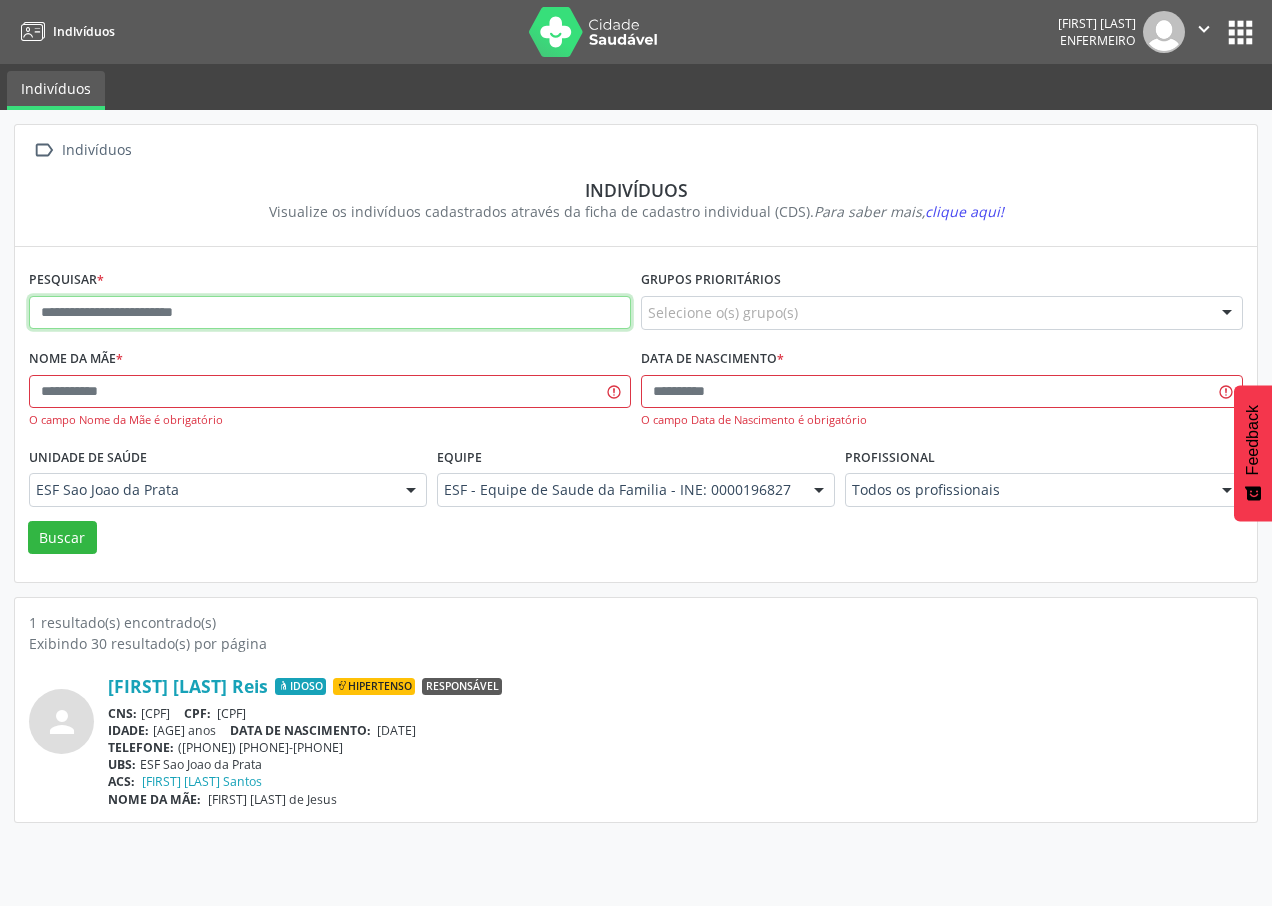 paste on "**********" 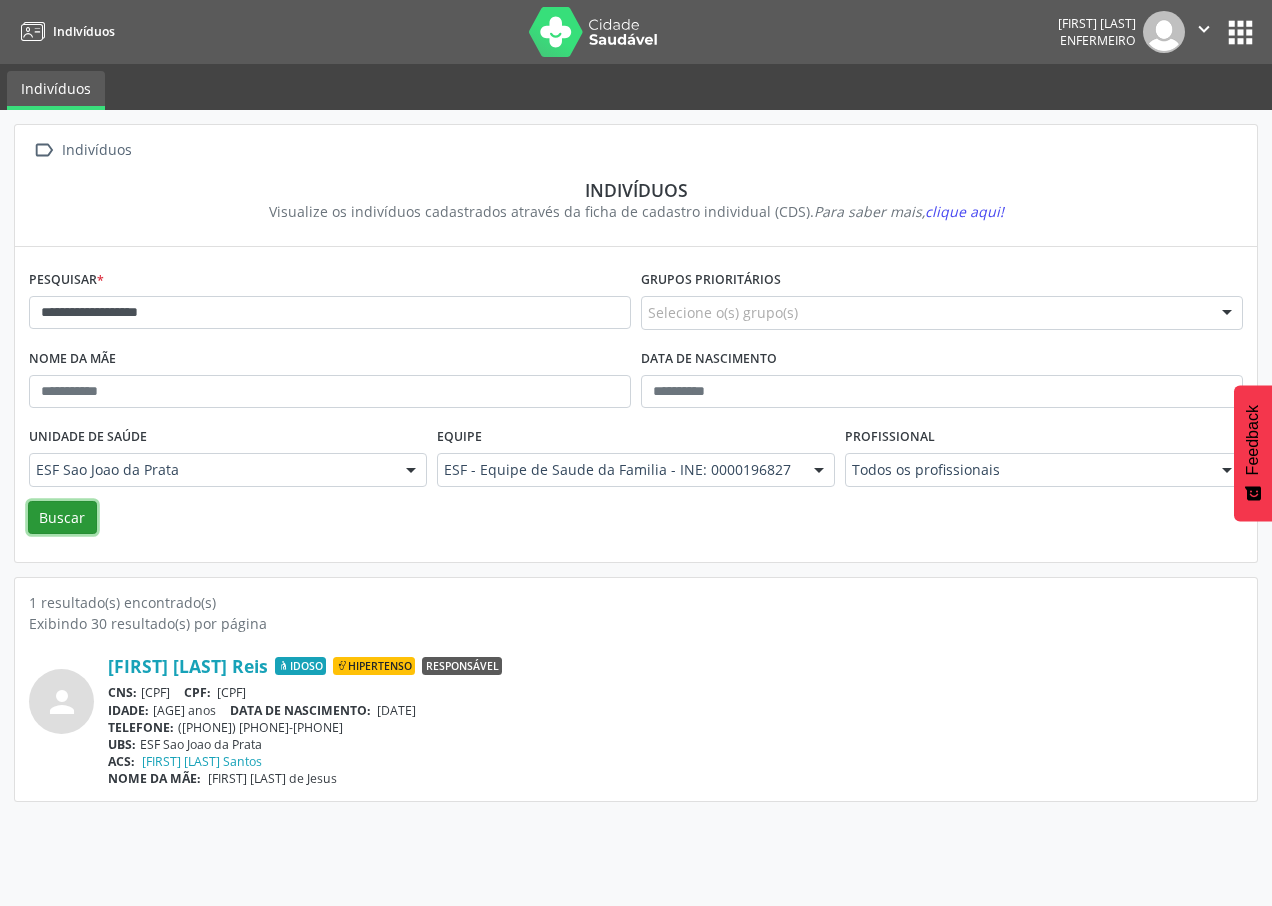 click on "Buscar" at bounding box center (62, 518) 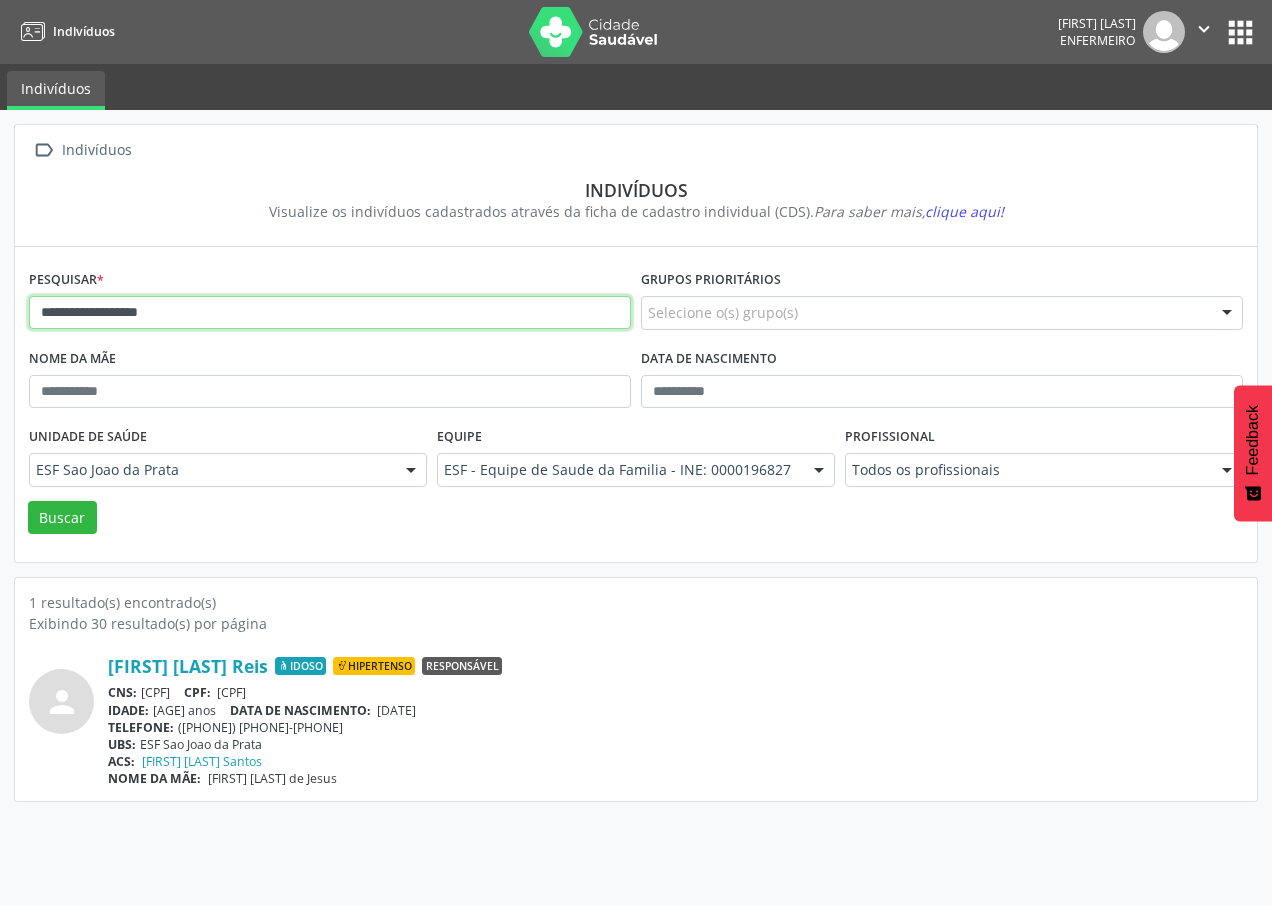 click on "**********" at bounding box center [330, 313] 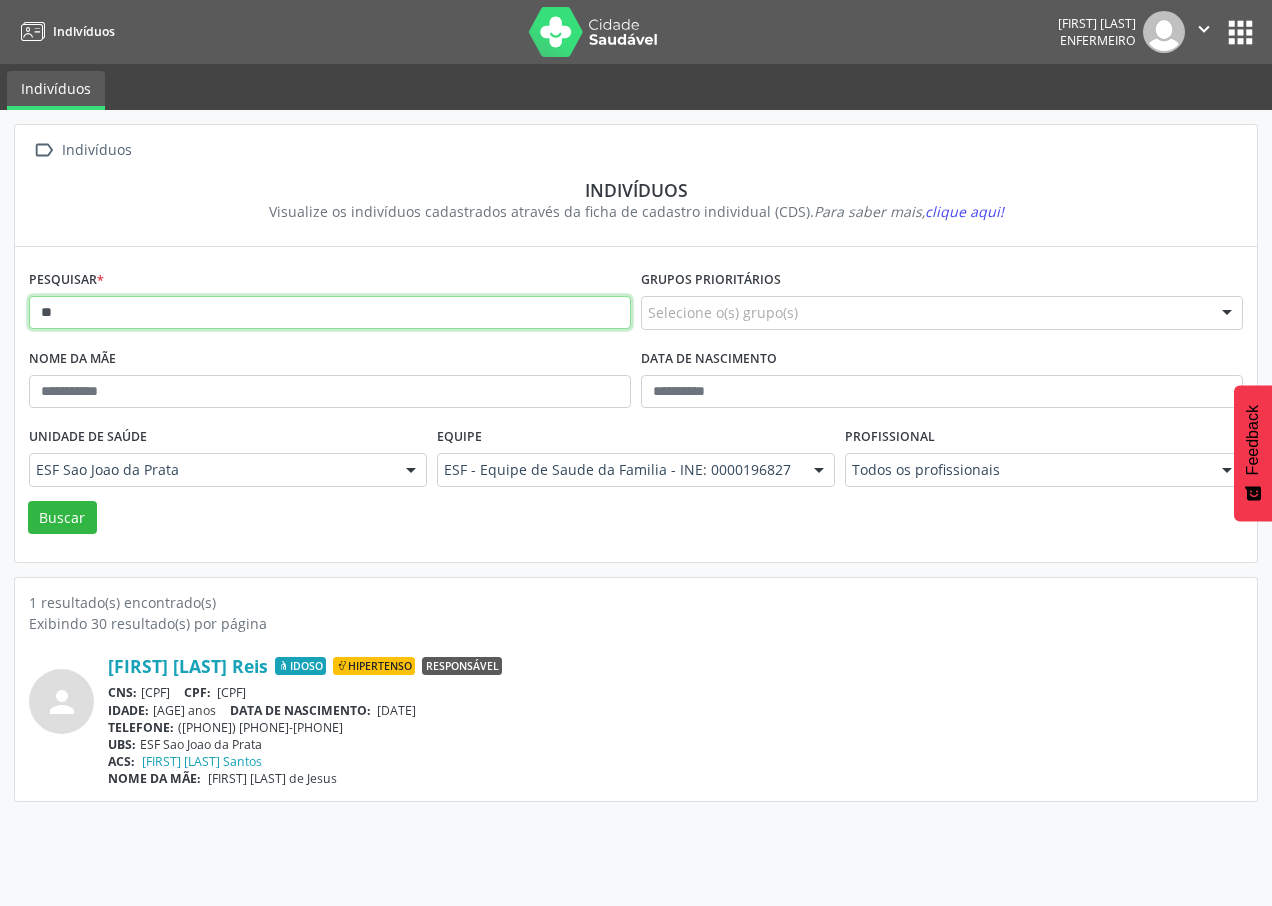 type on "*" 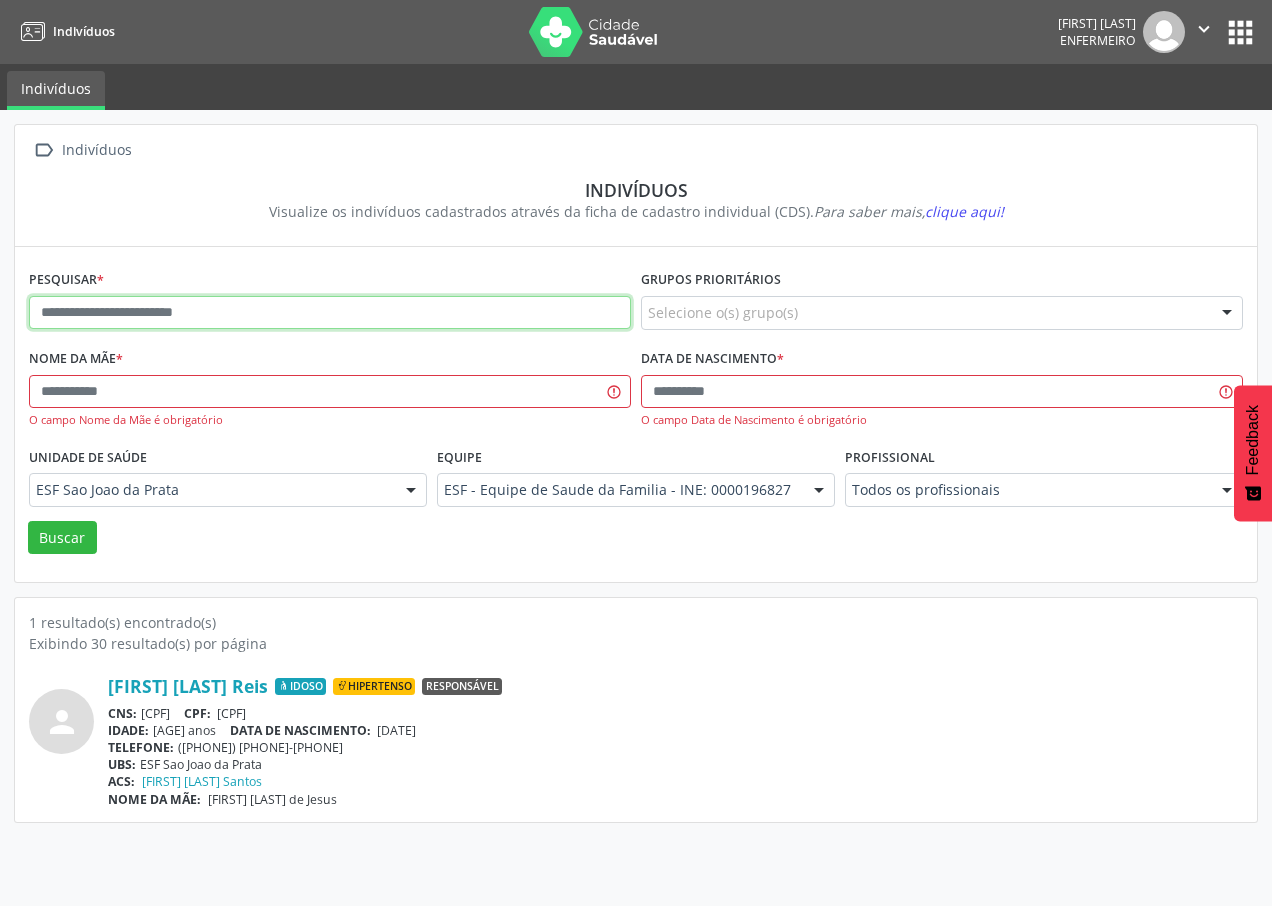 paste on "**********" 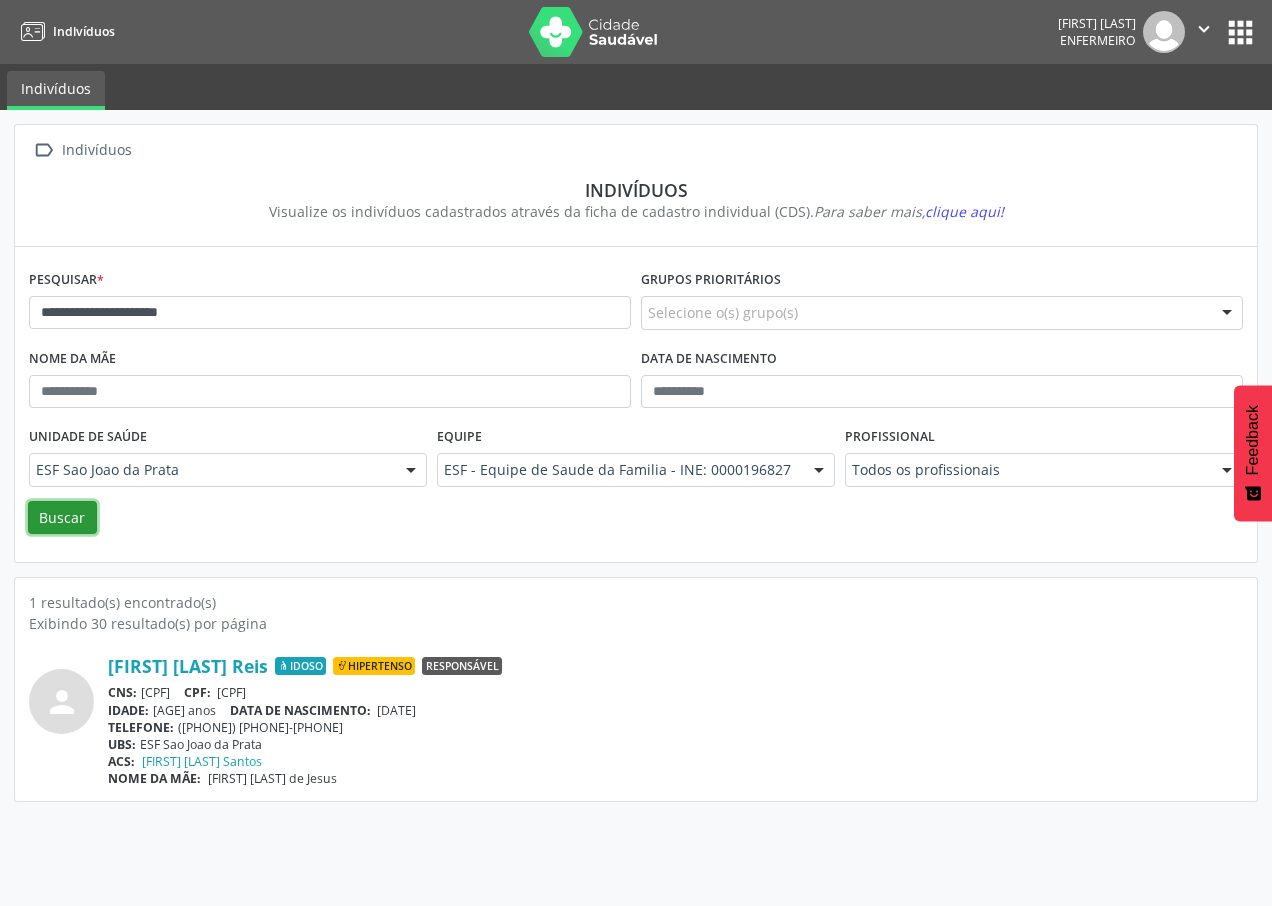 click on "Buscar" at bounding box center (62, 518) 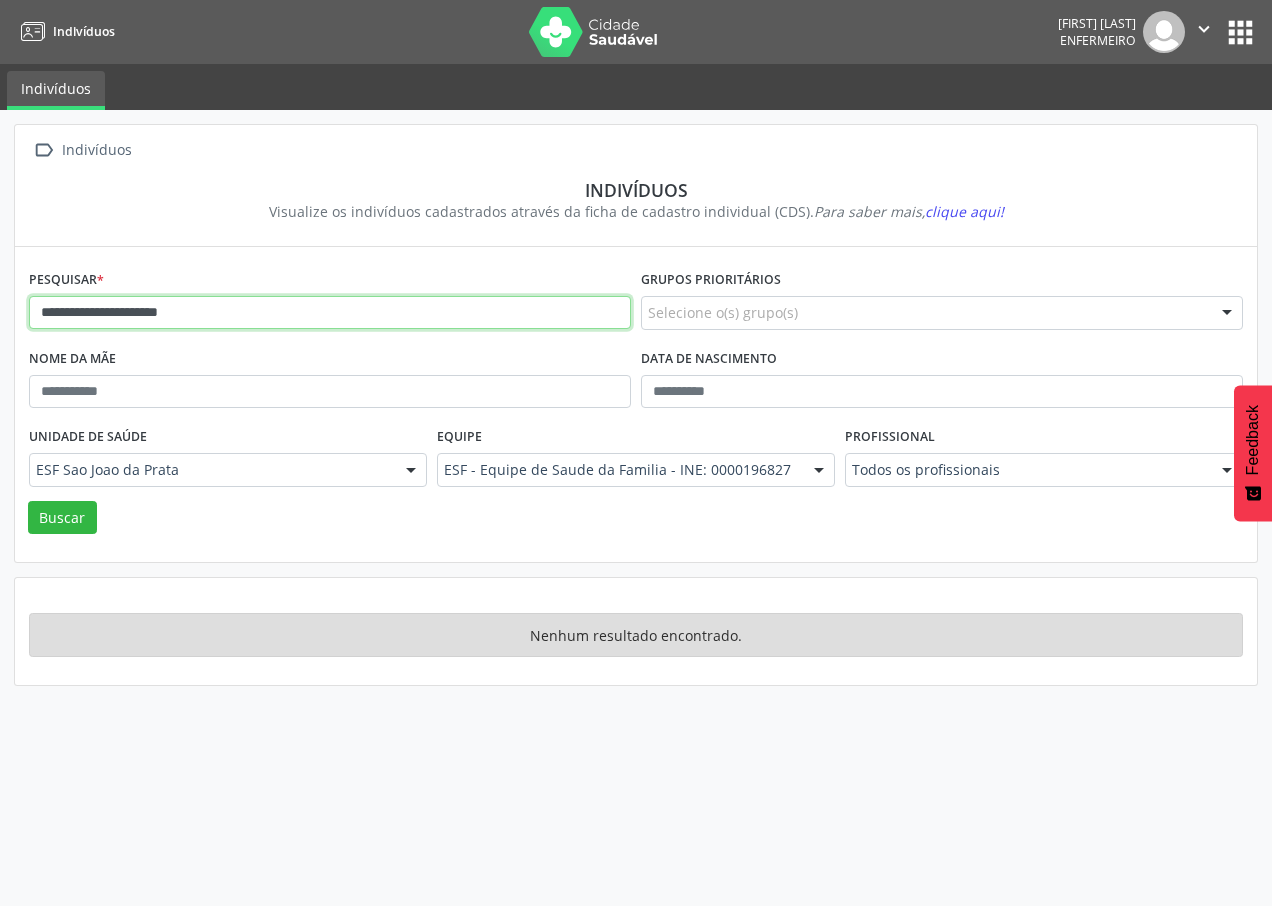 click on "**********" at bounding box center [330, 313] 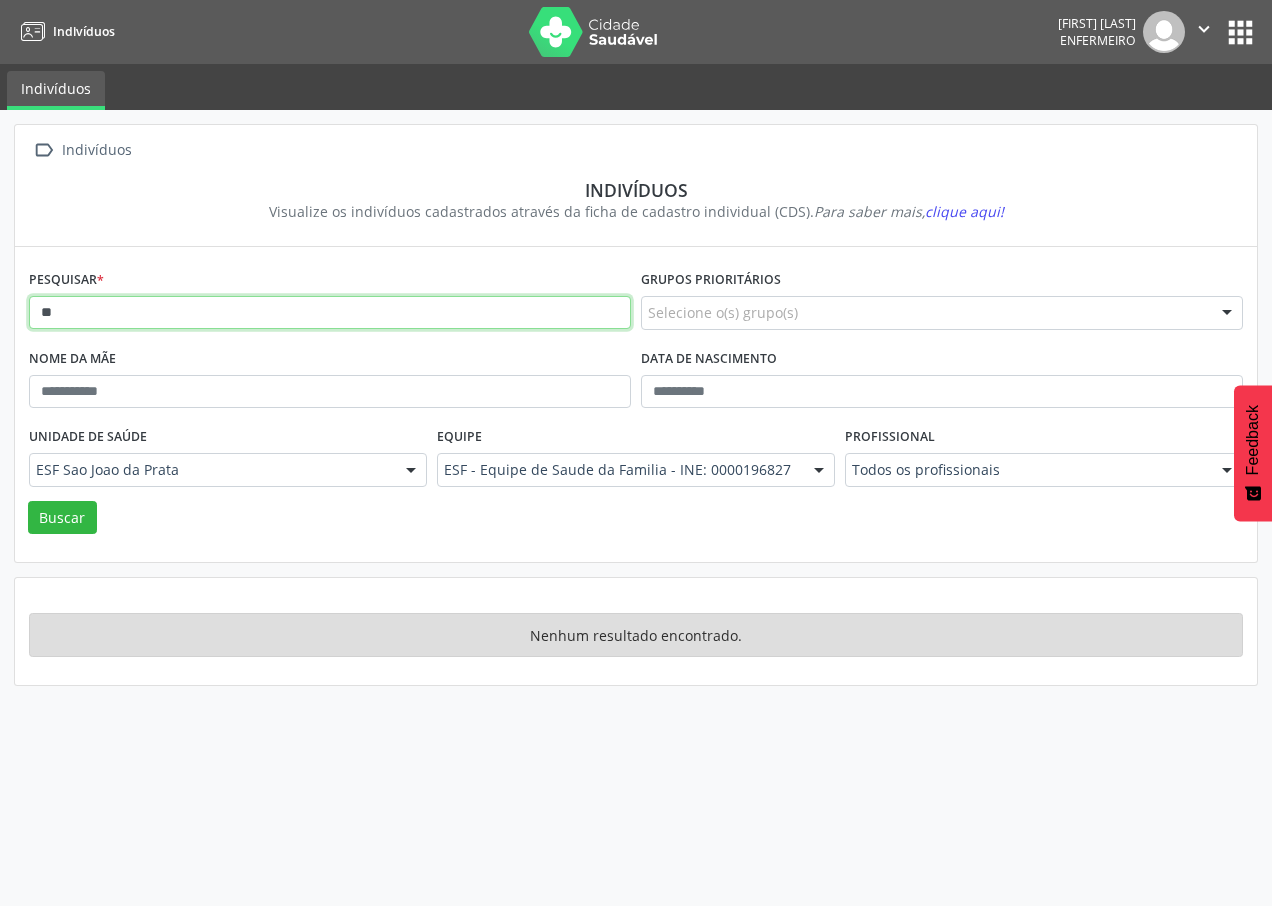 type on "*" 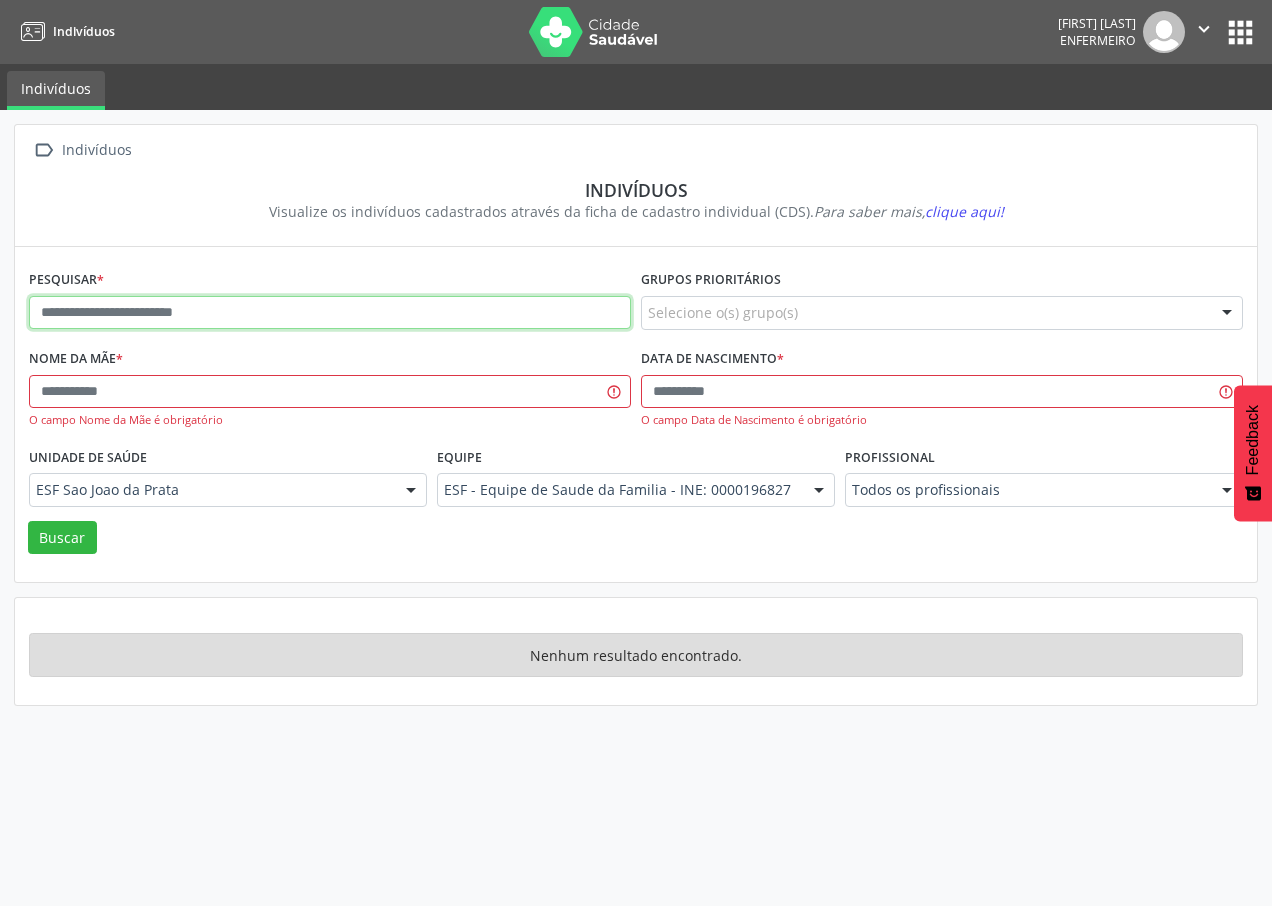 paste on "**********" 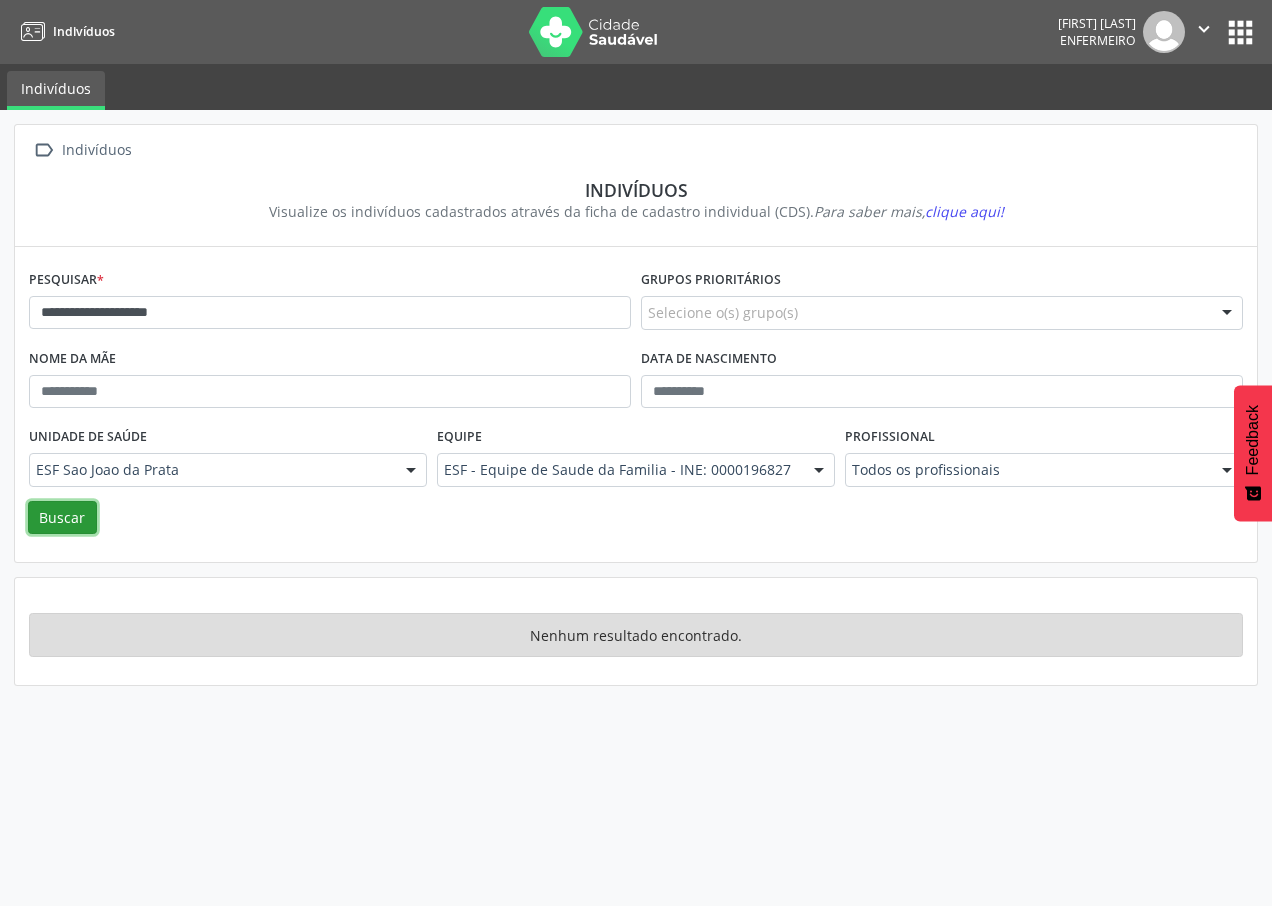 click on "Buscar" at bounding box center (62, 518) 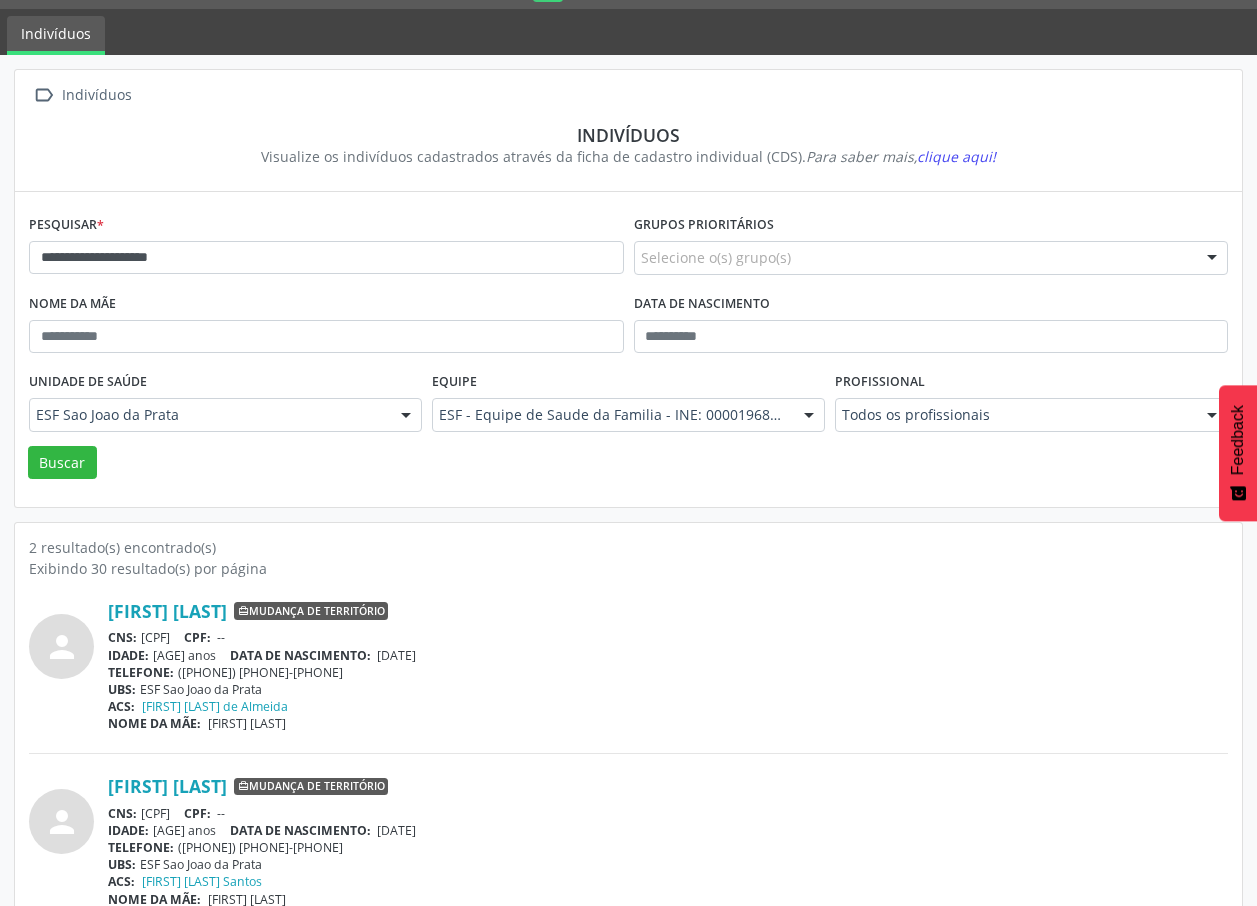 scroll, scrollTop: 86, scrollLeft: 0, axis: vertical 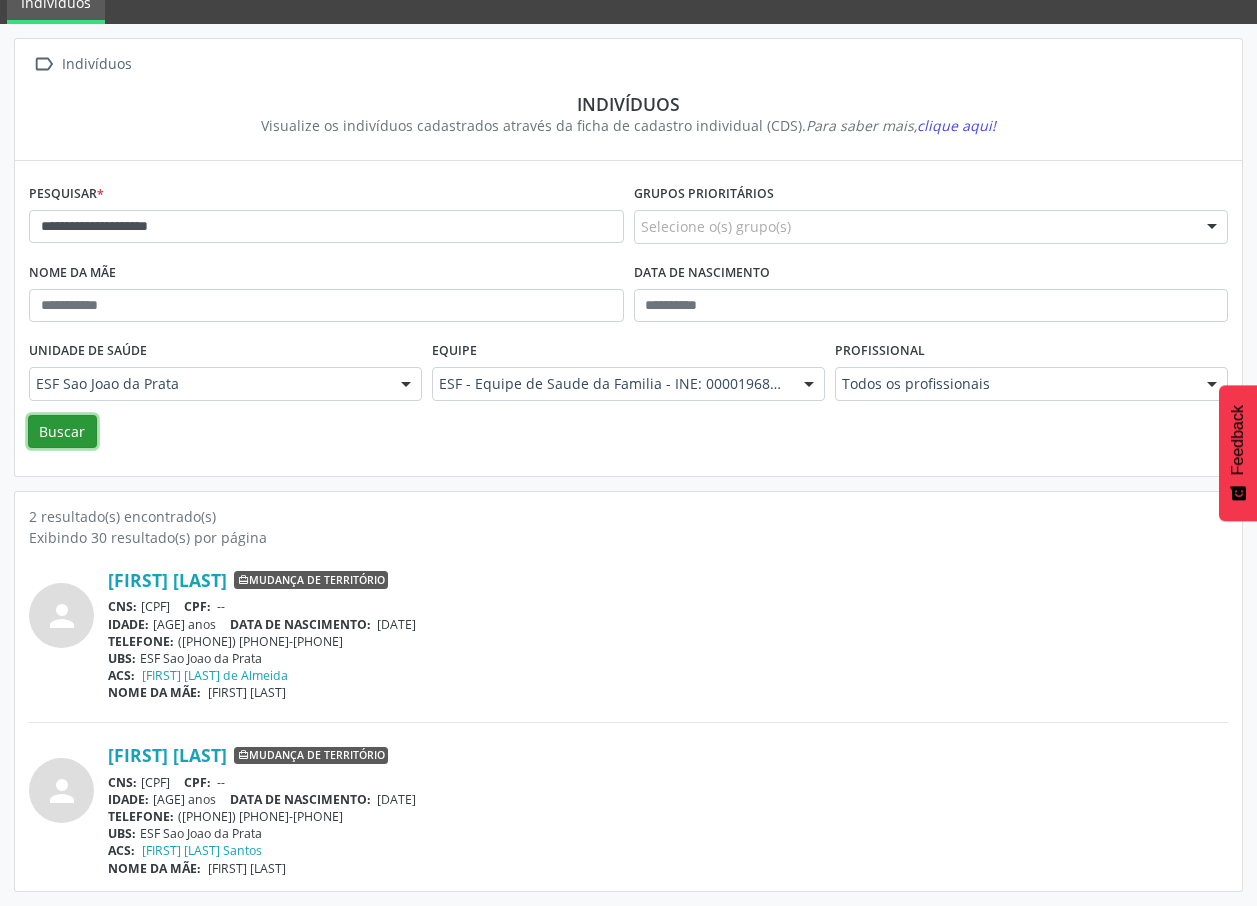 click on "Buscar" at bounding box center [62, 432] 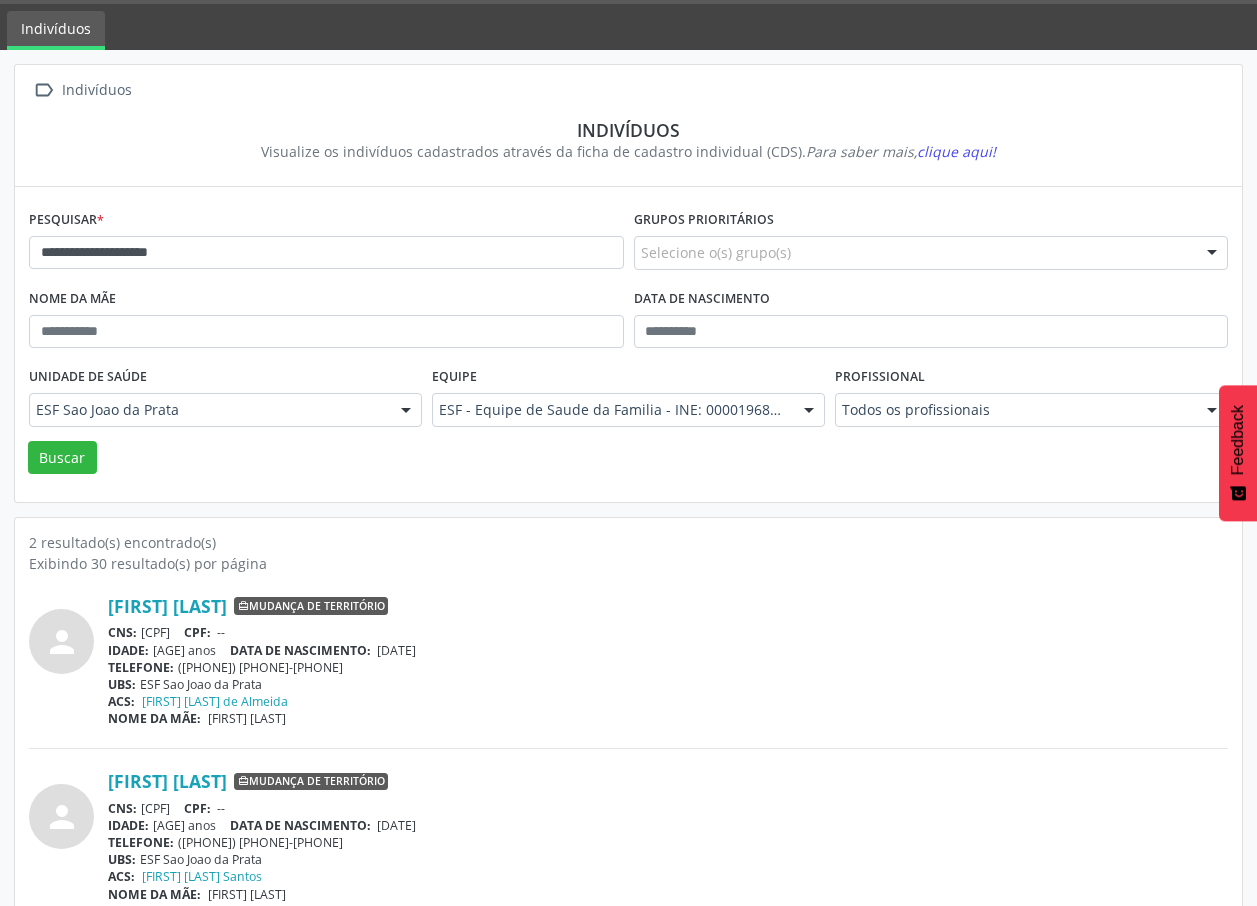 scroll, scrollTop: 86, scrollLeft: 0, axis: vertical 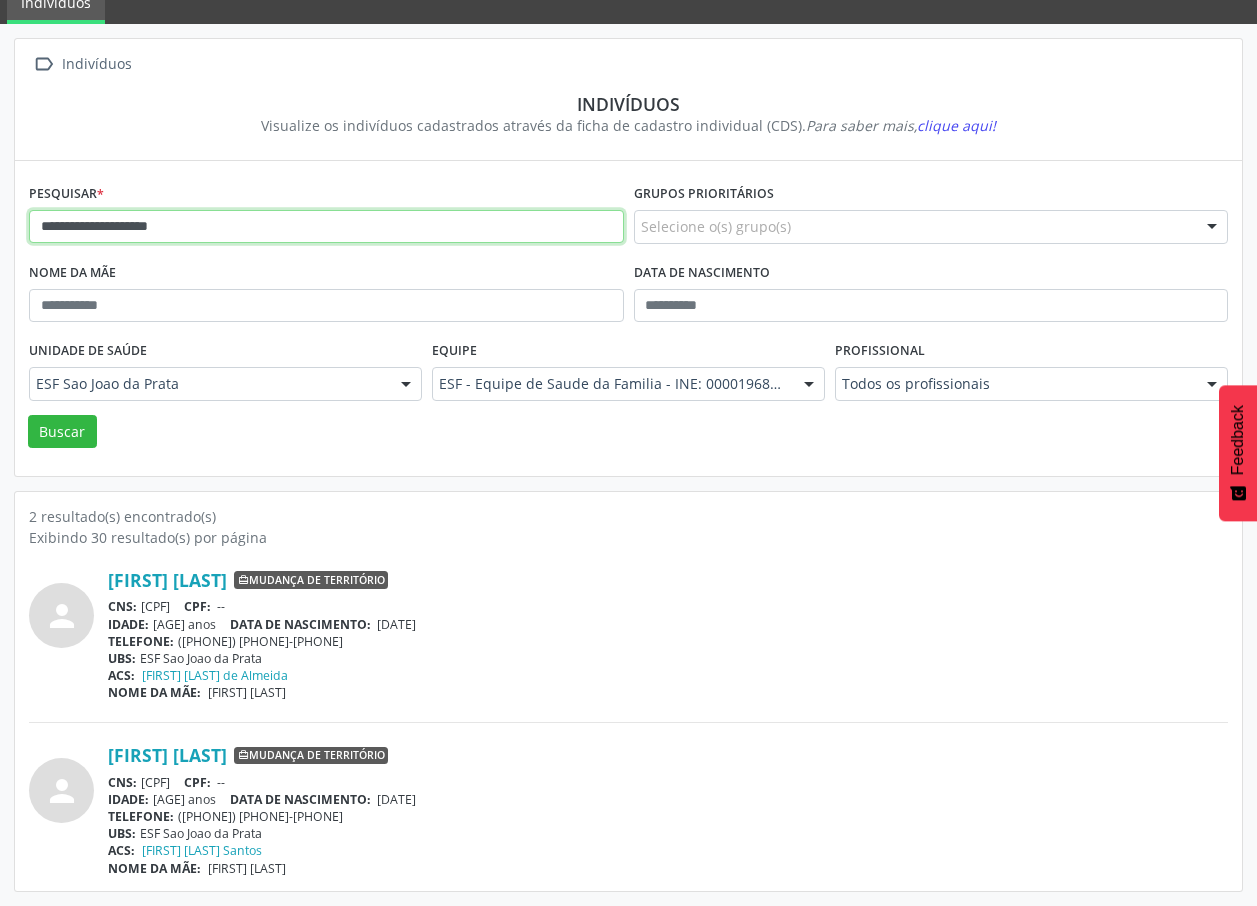 click on "**********" at bounding box center (326, 227) 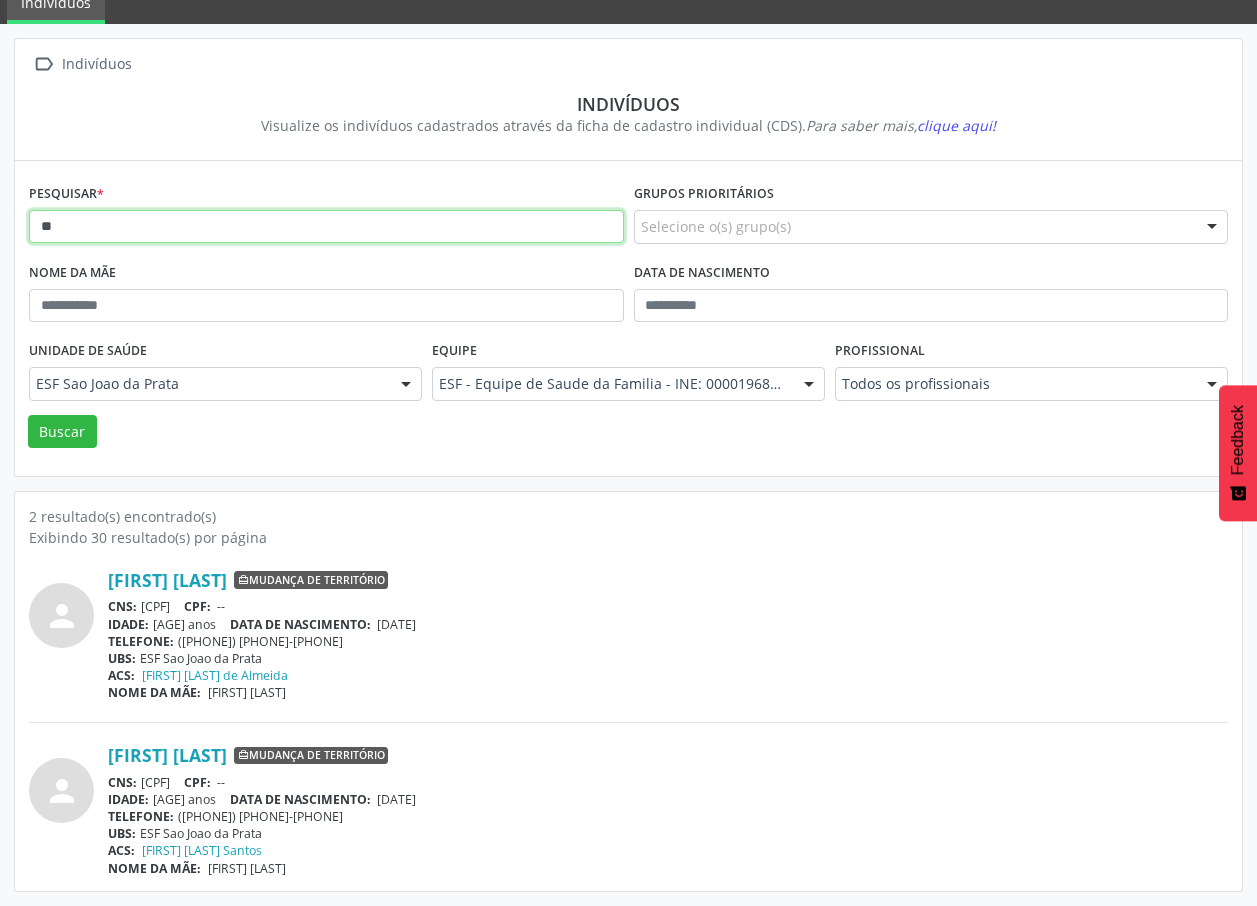 type on "*" 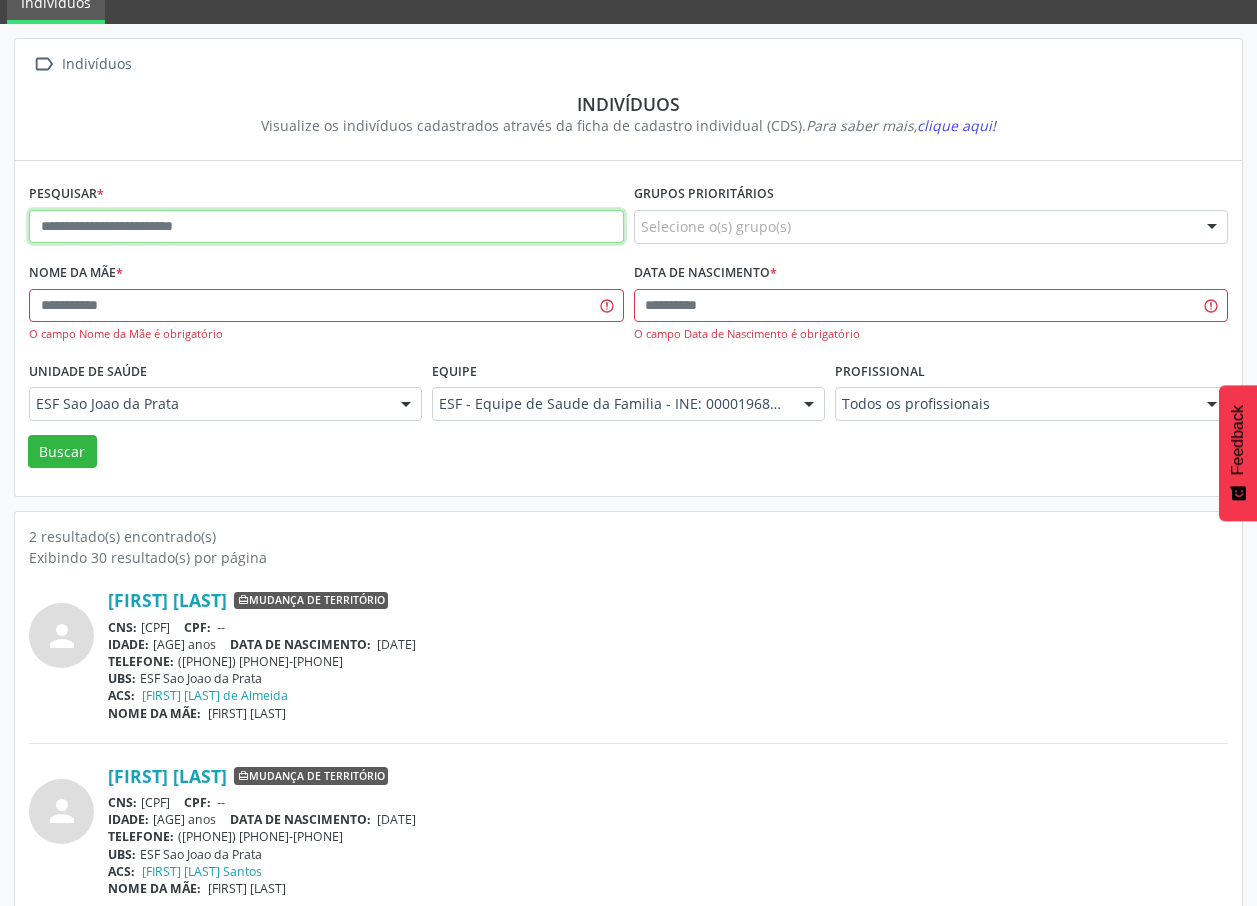 paste on "**********" 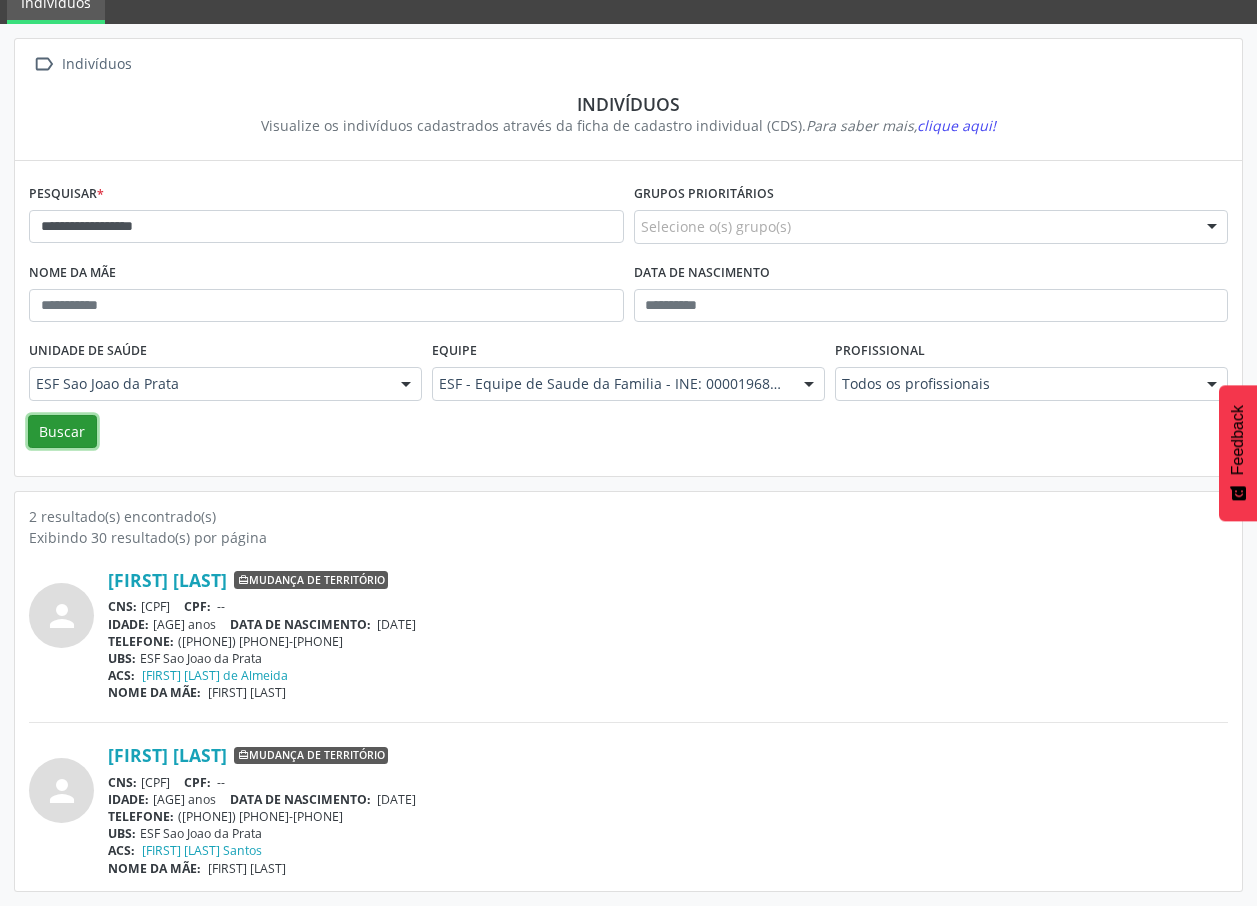click on "Buscar" at bounding box center [62, 432] 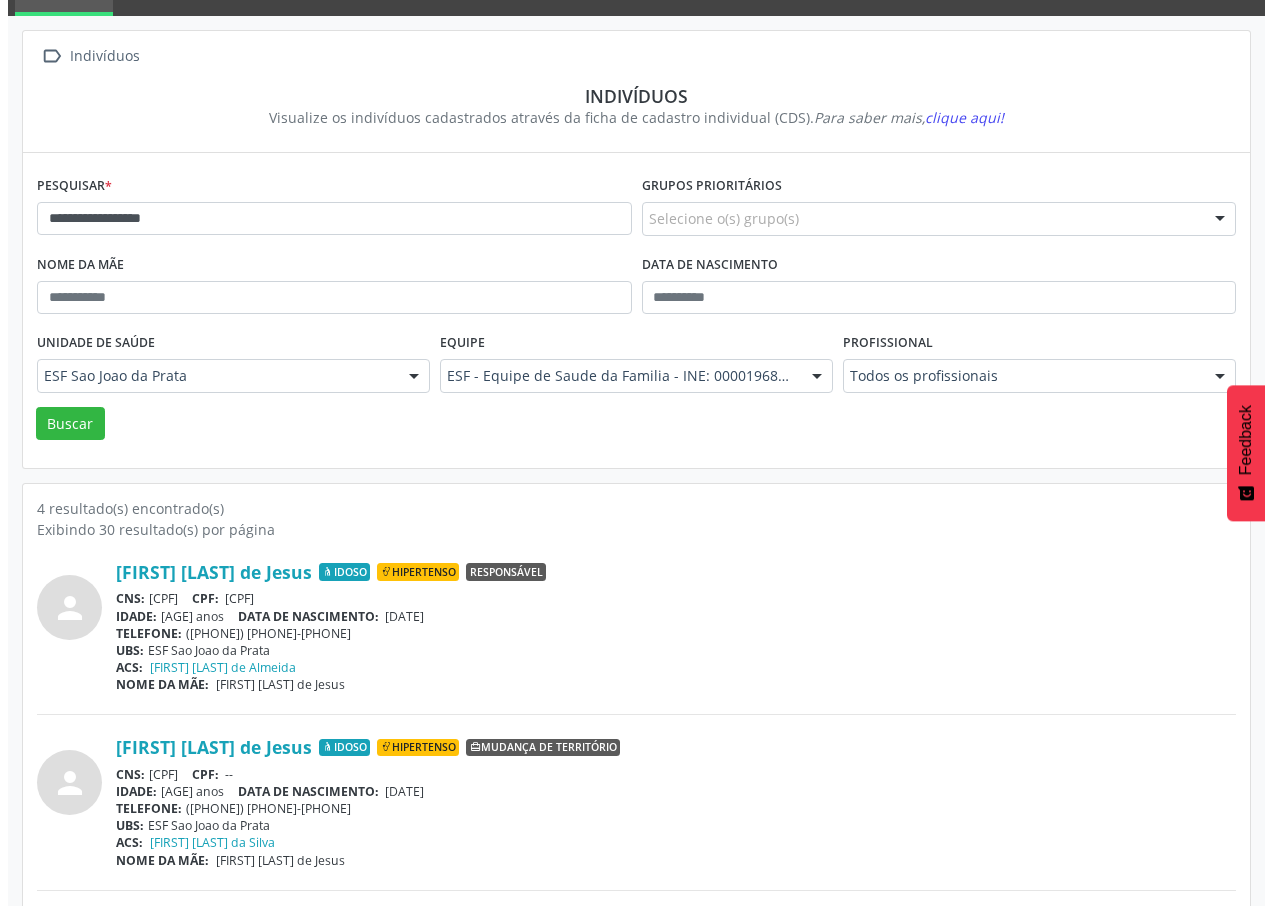 scroll, scrollTop: 0, scrollLeft: 0, axis: both 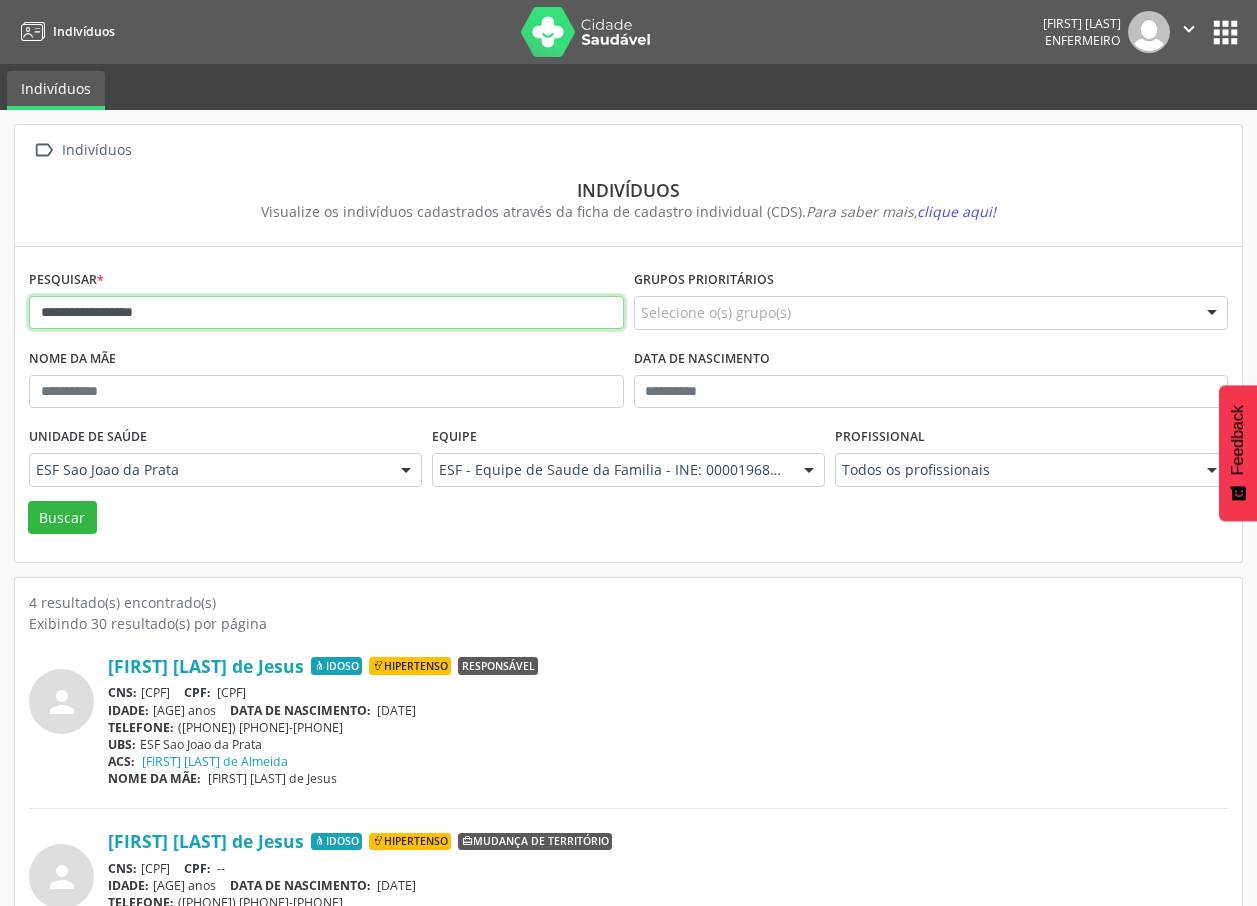 click on "**********" at bounding box center (326, 313) 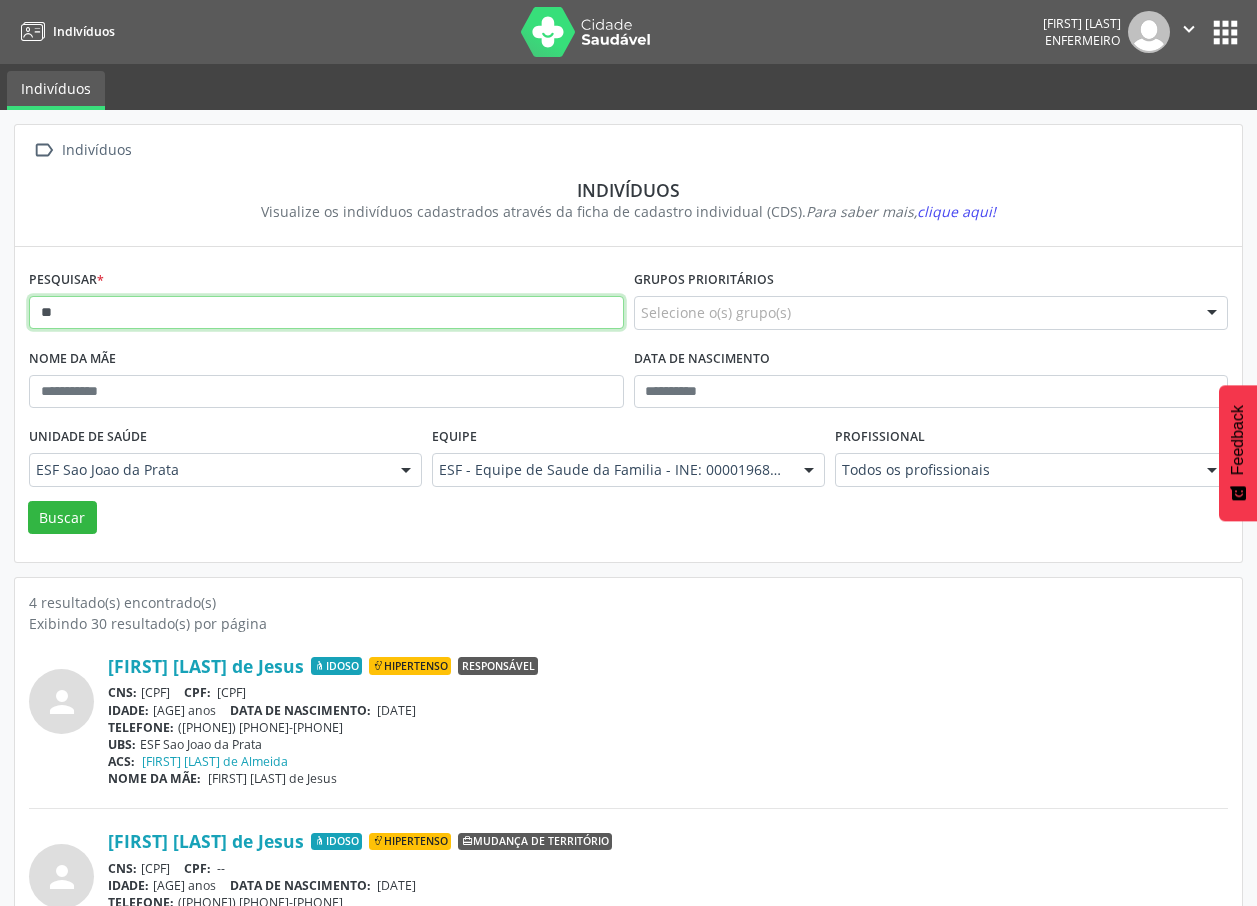 type on "*" 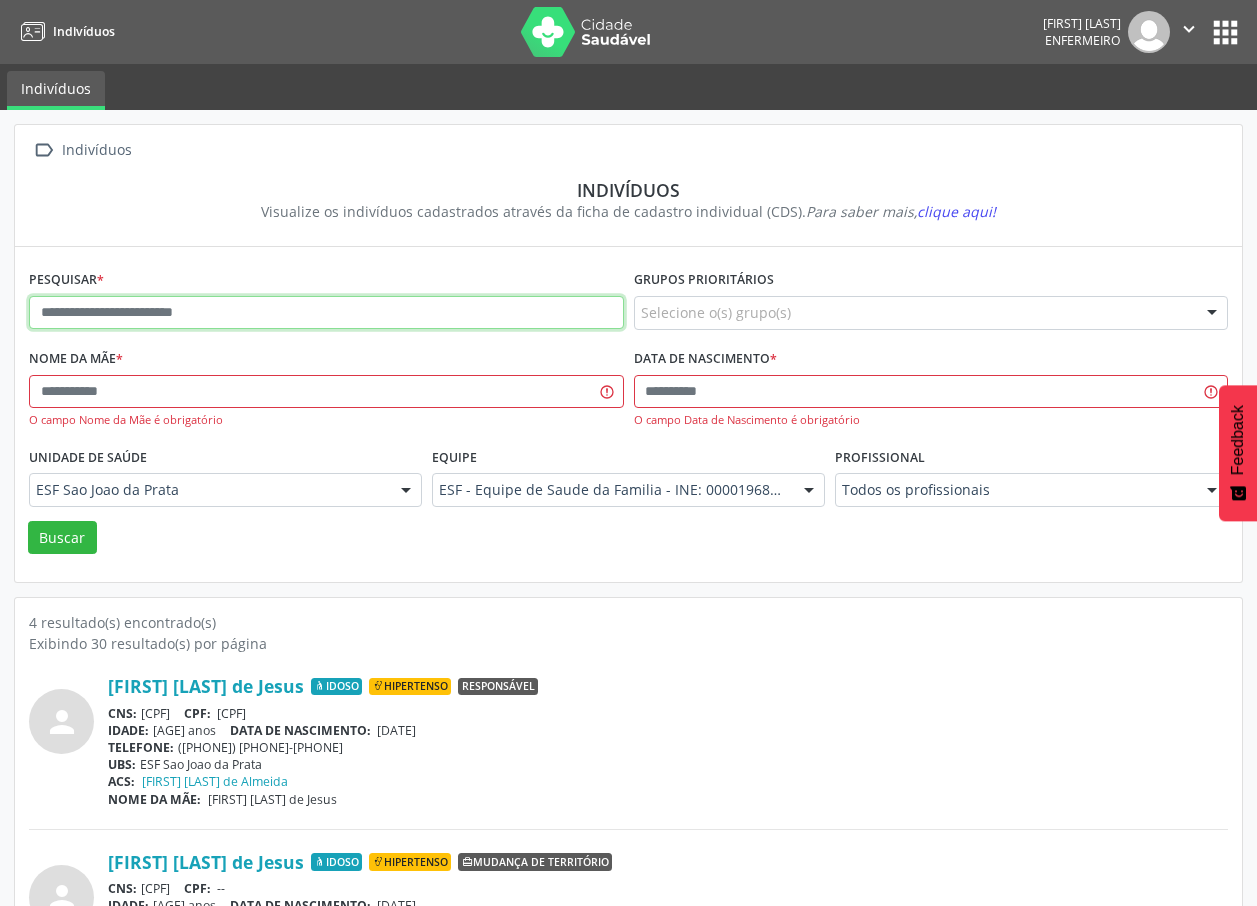 paste on "**********" 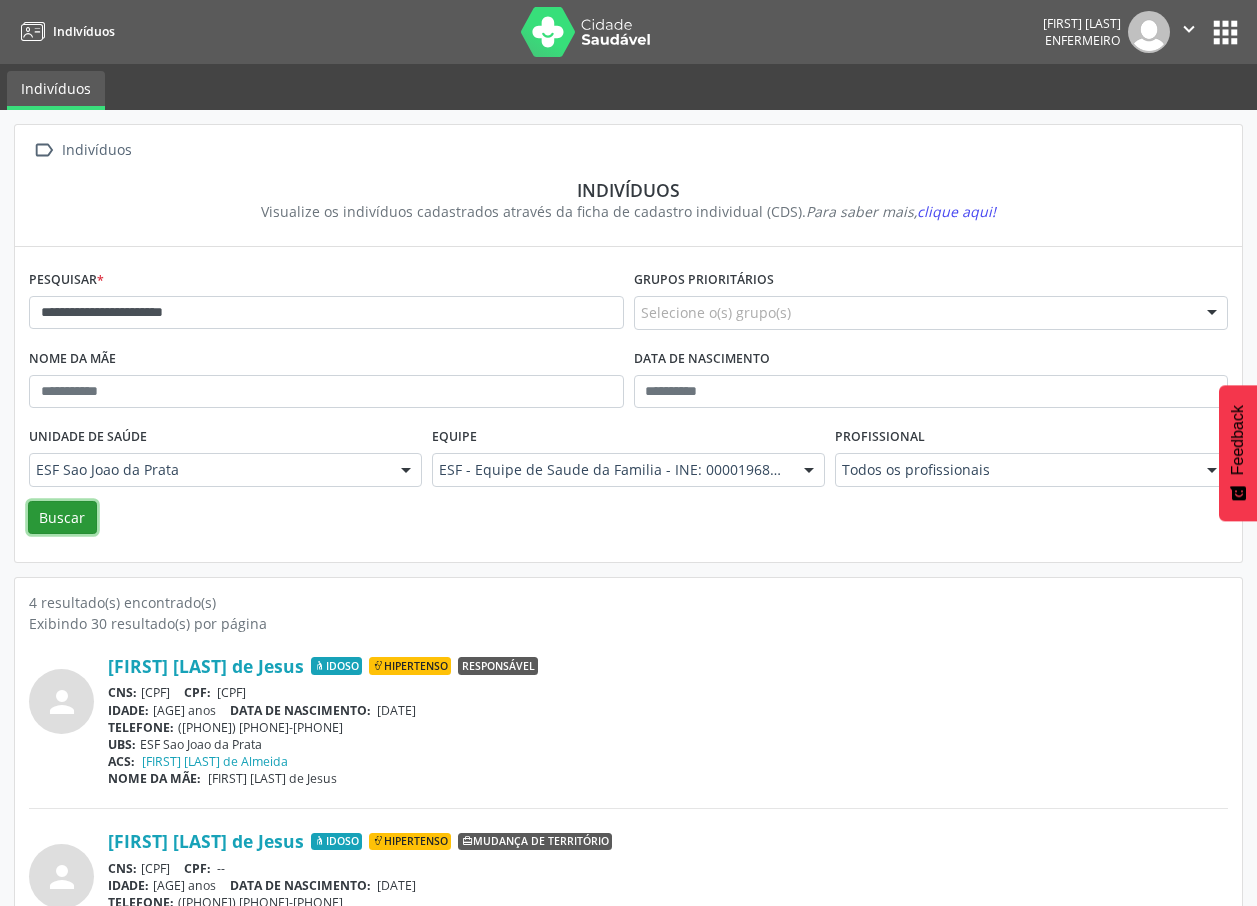 click on "Buscar" at bounding box center (62, 518) 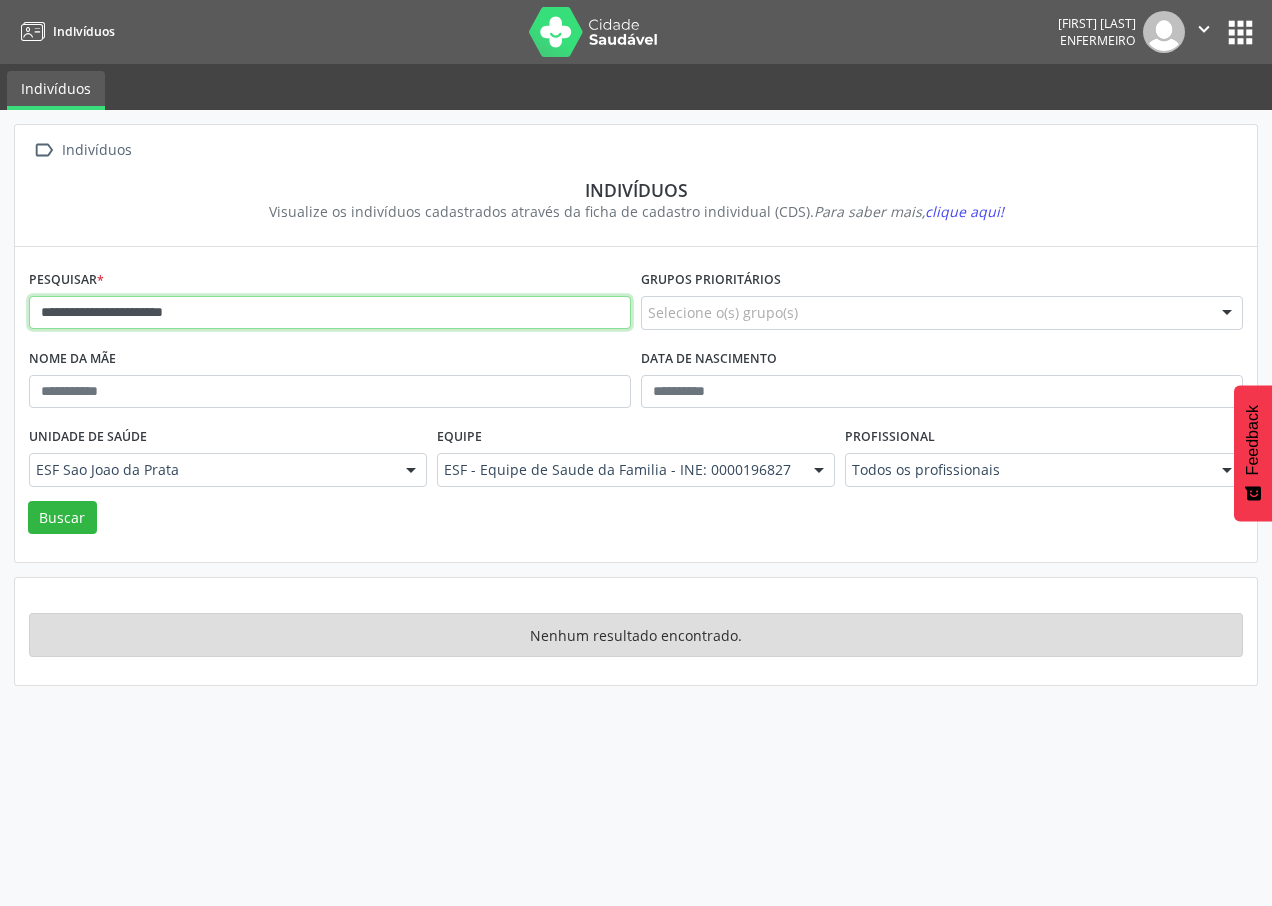click on "**********" at bounding box center (330, 313) 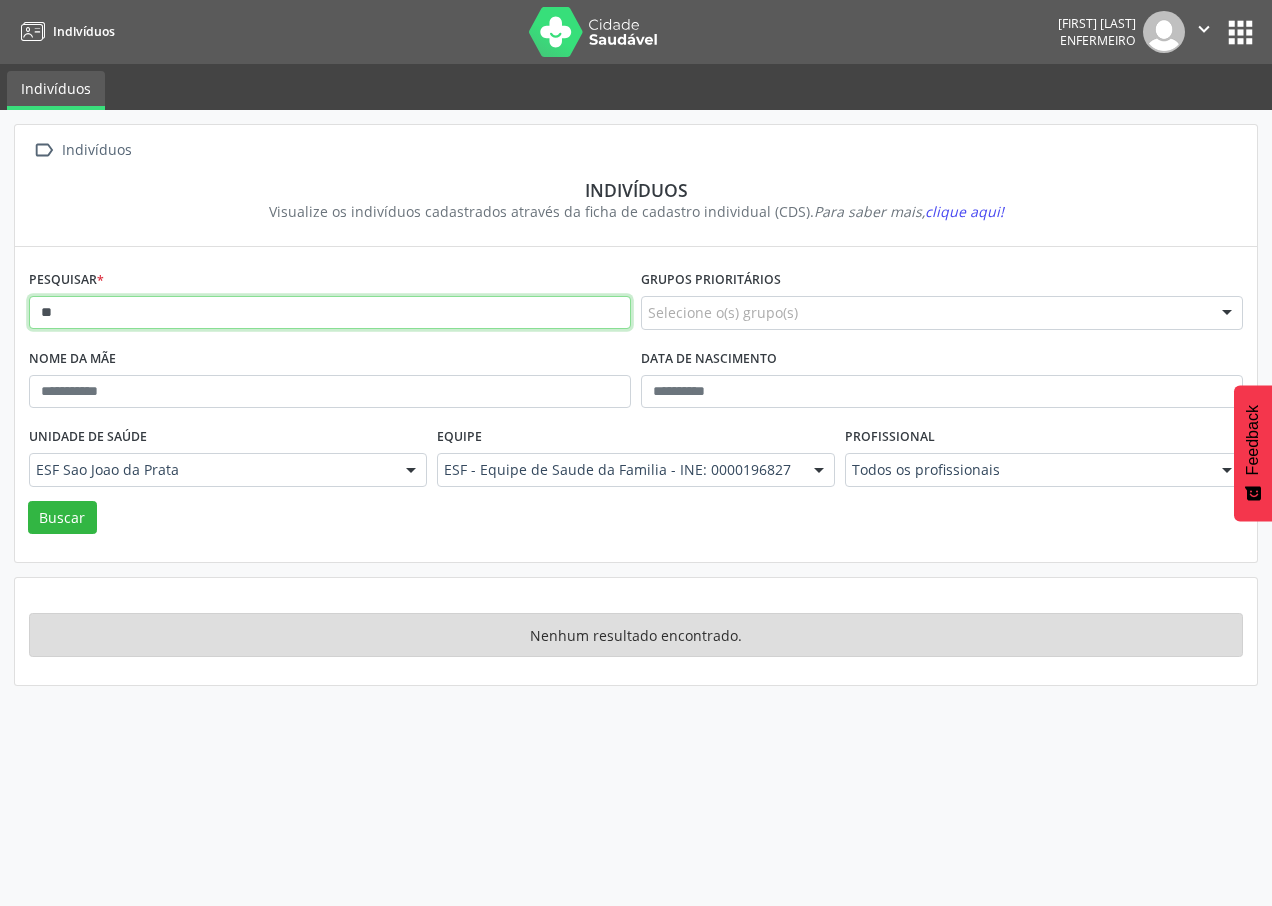 type on "*" 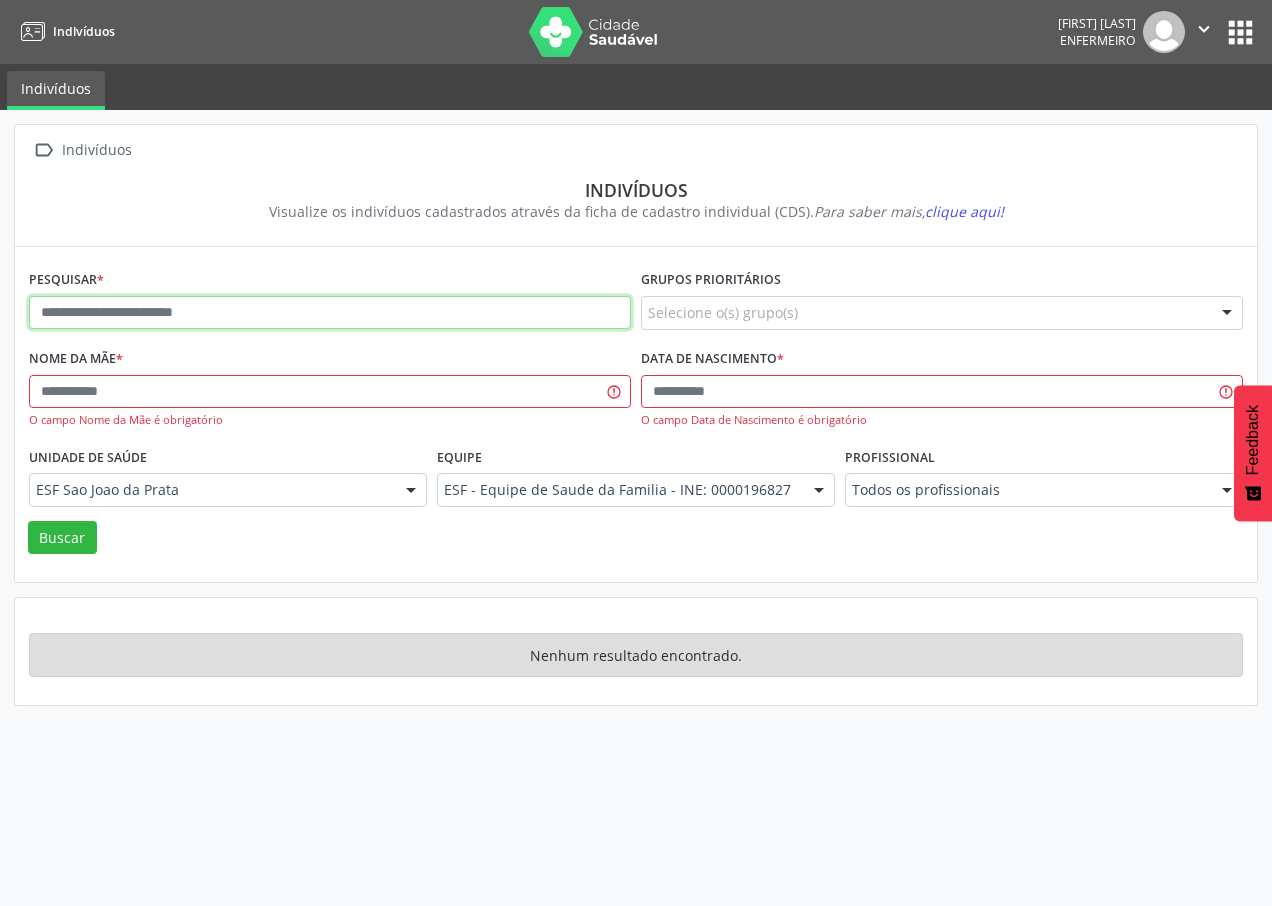 paste on "**********" 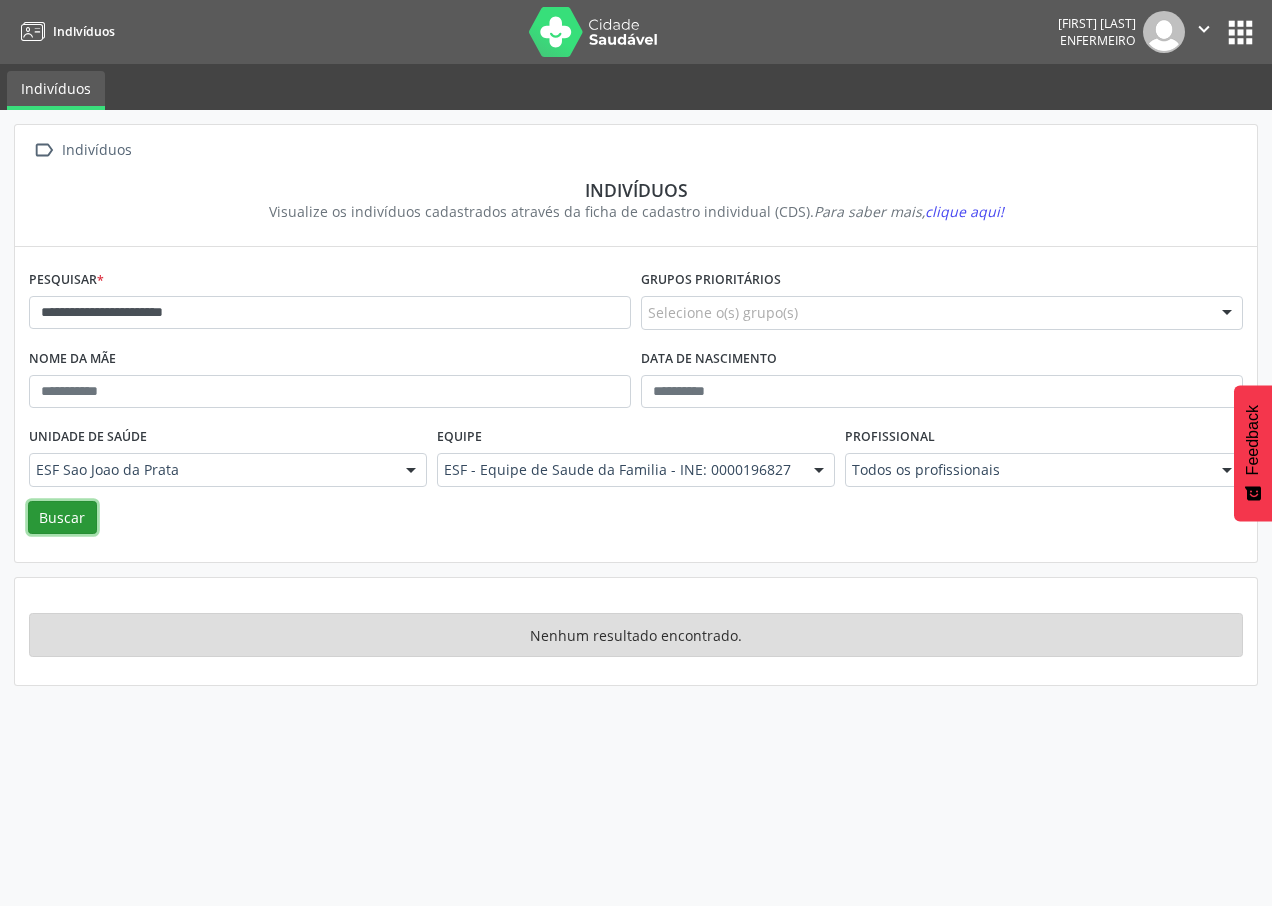 click on "Buscar" at bounding box center [62, 518] 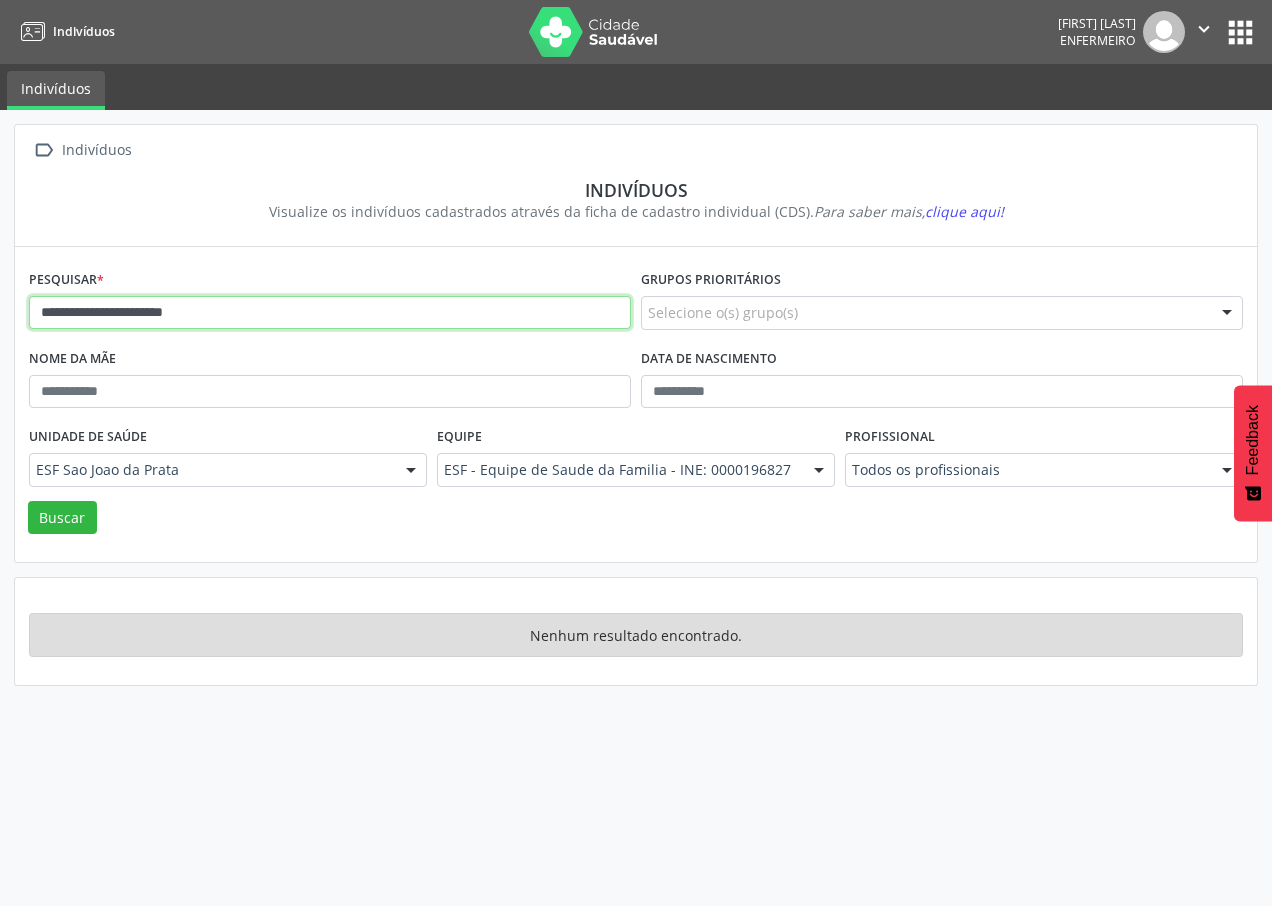 drag, startPoint x: 39, startPoint y: 316, endPoint x: 256, endPoint y: 317, distance: 217.0023 